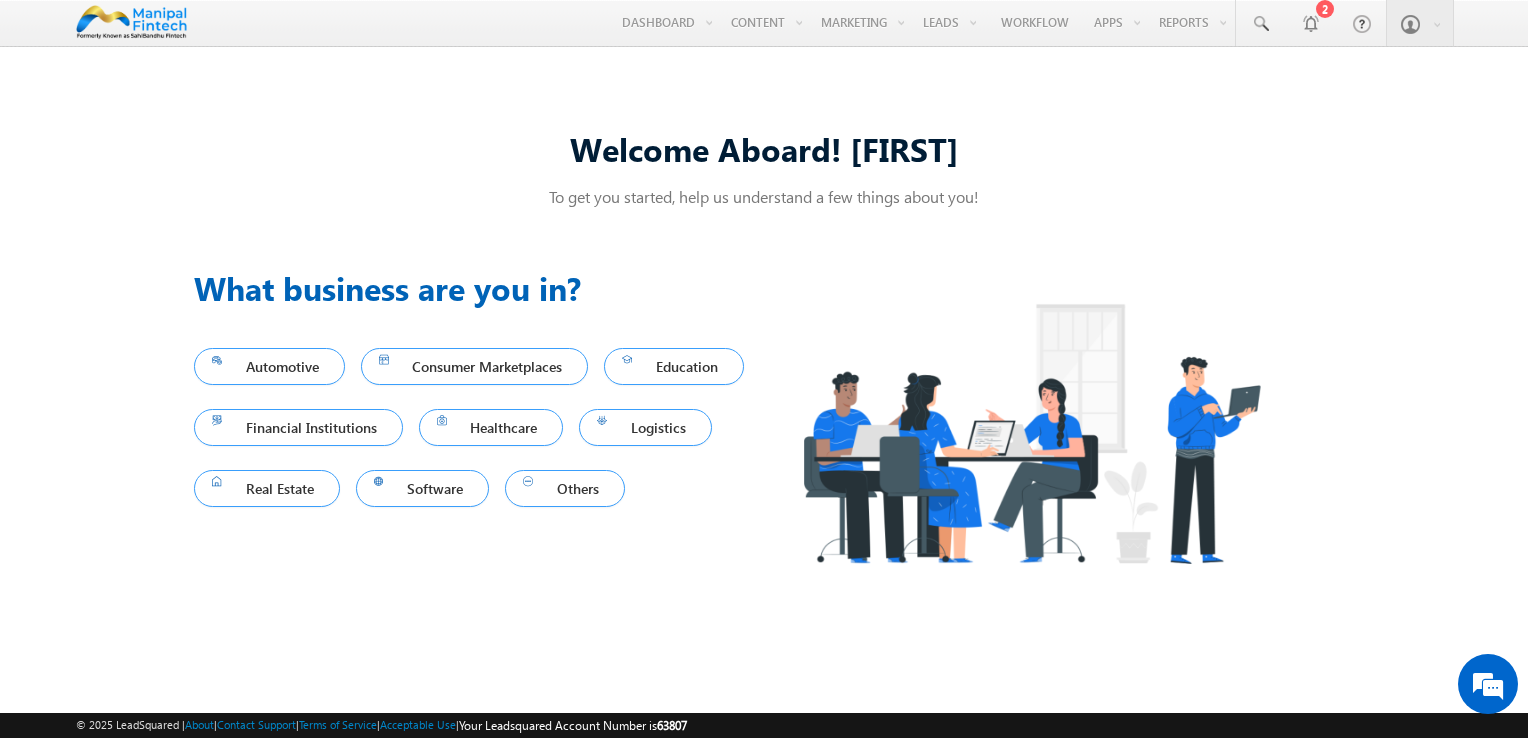 scroll, scrollTop: 0, scrollLeft: 0, axis: both 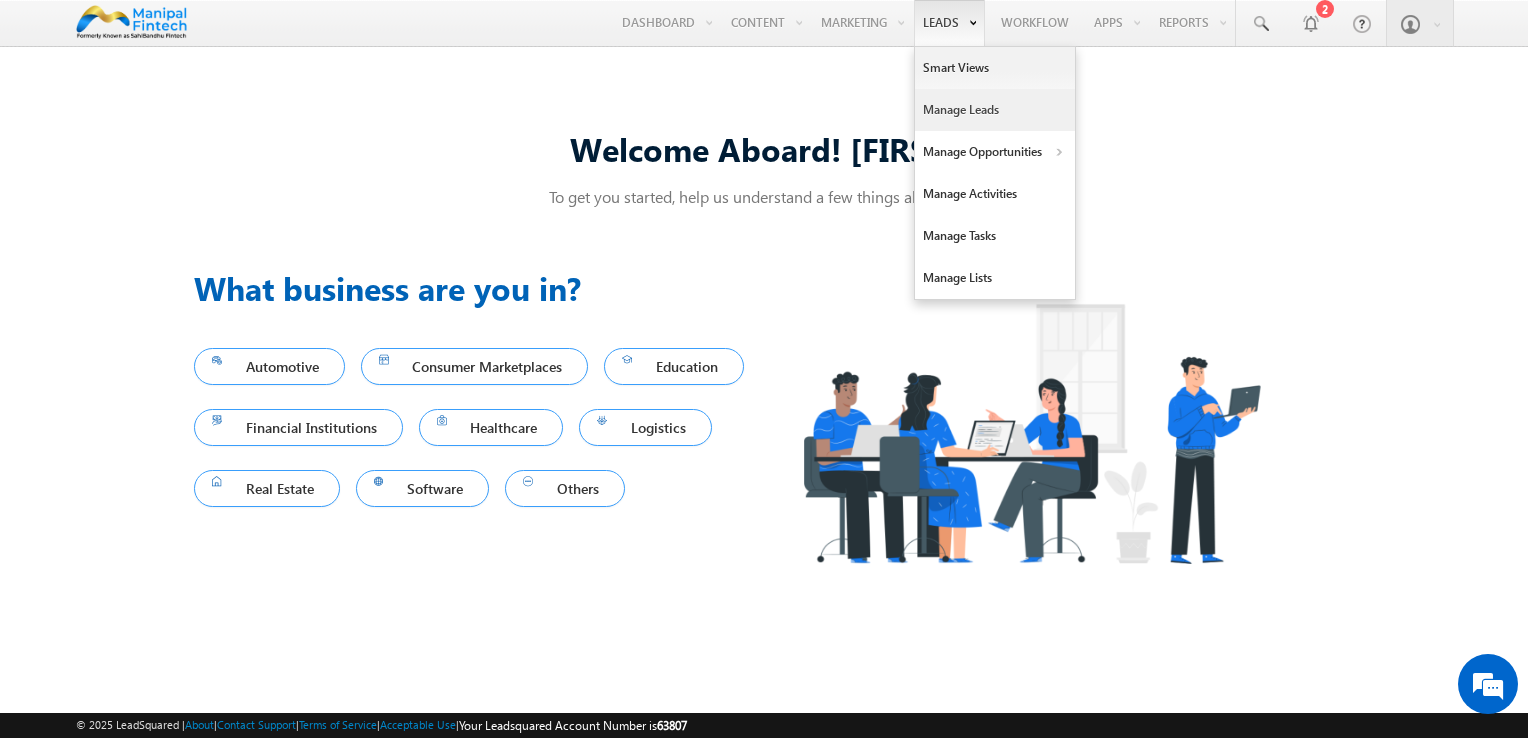 click on "Manage Leads" at bounding box center [995, 110] 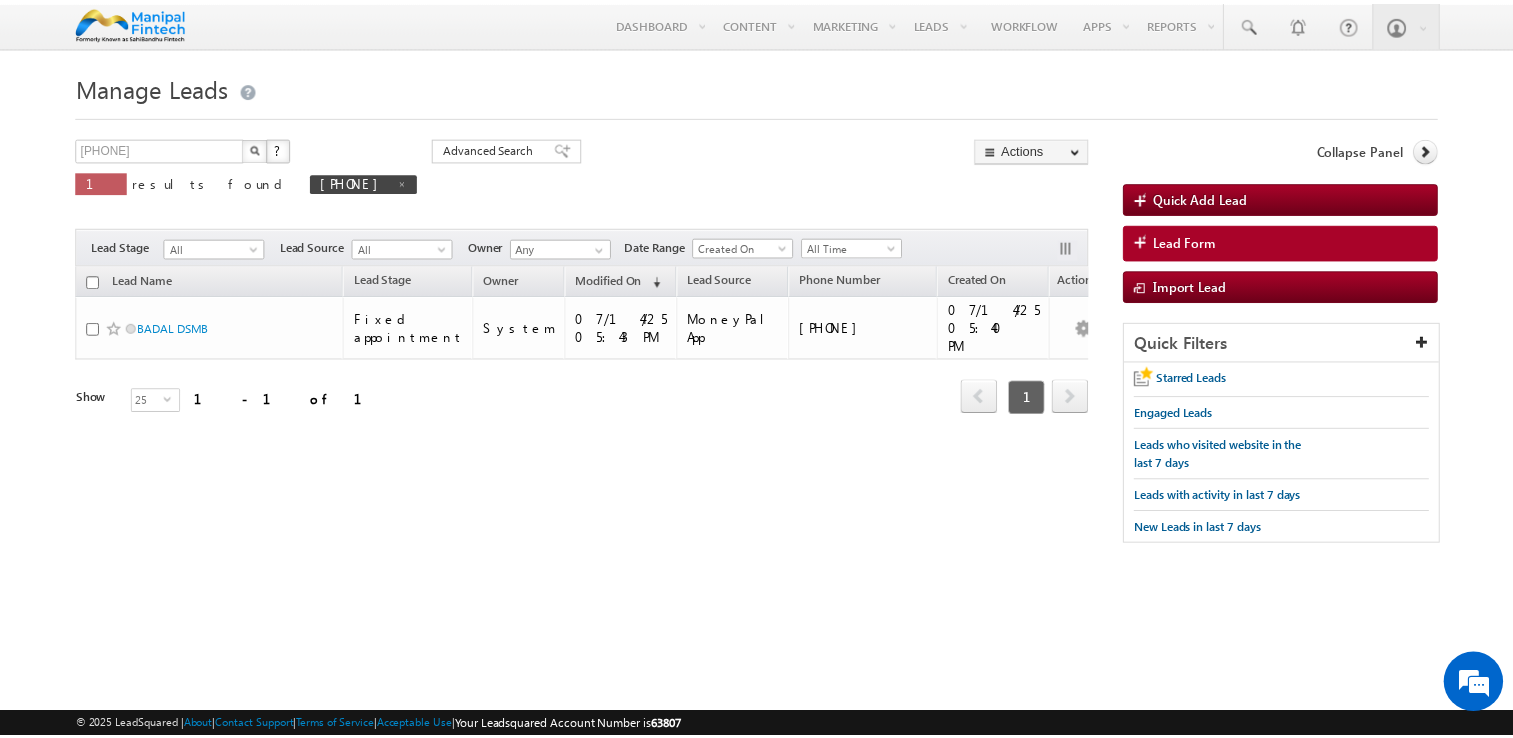 scroll, scrollTop: 0, scrollLeft: 0, axis: both 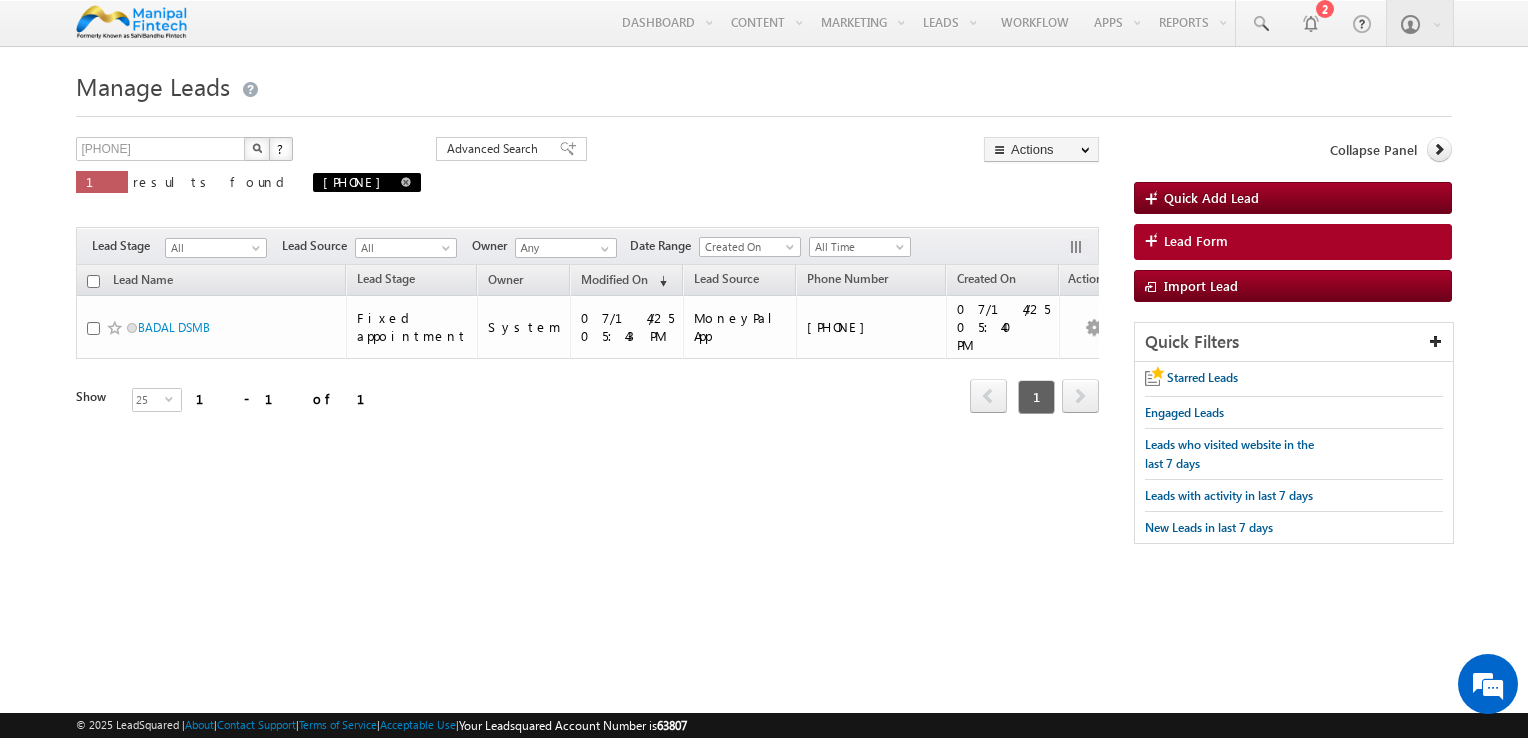 click on "[PHONE]" at bounding box center [367, 182] 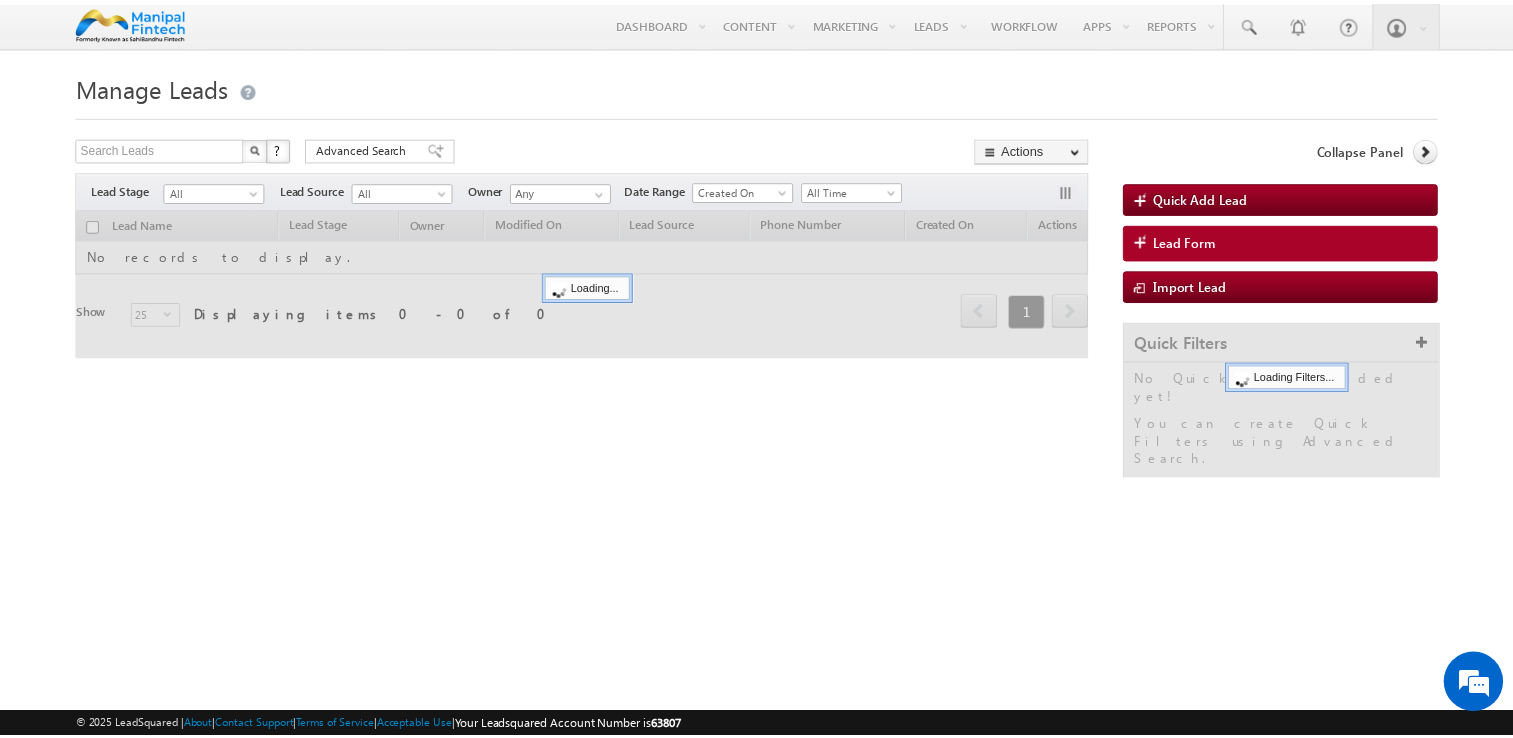 scroll, scrollTop: 0, scrollLeft: 0, axis: both 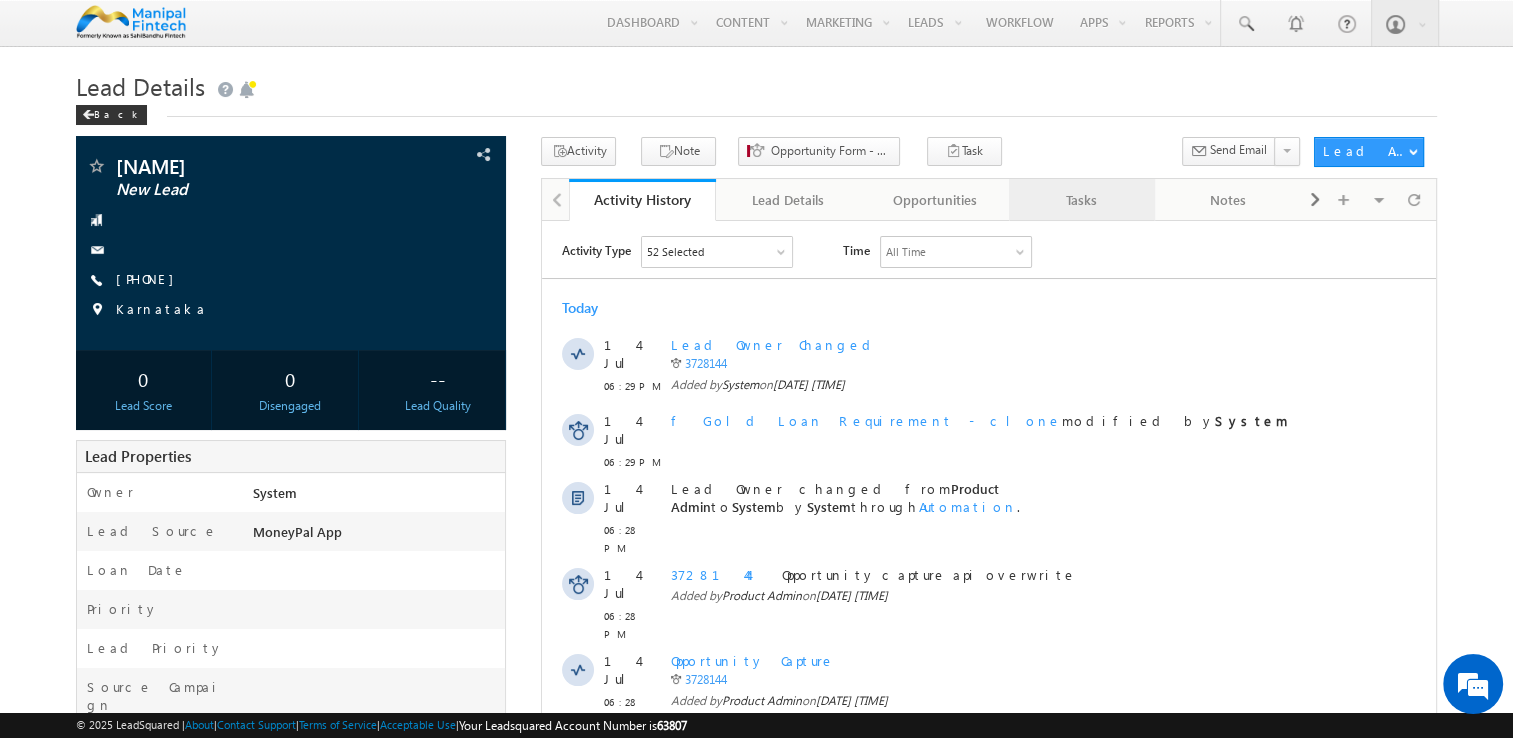 click on "Tasks" at bounding box center [1081, 200] 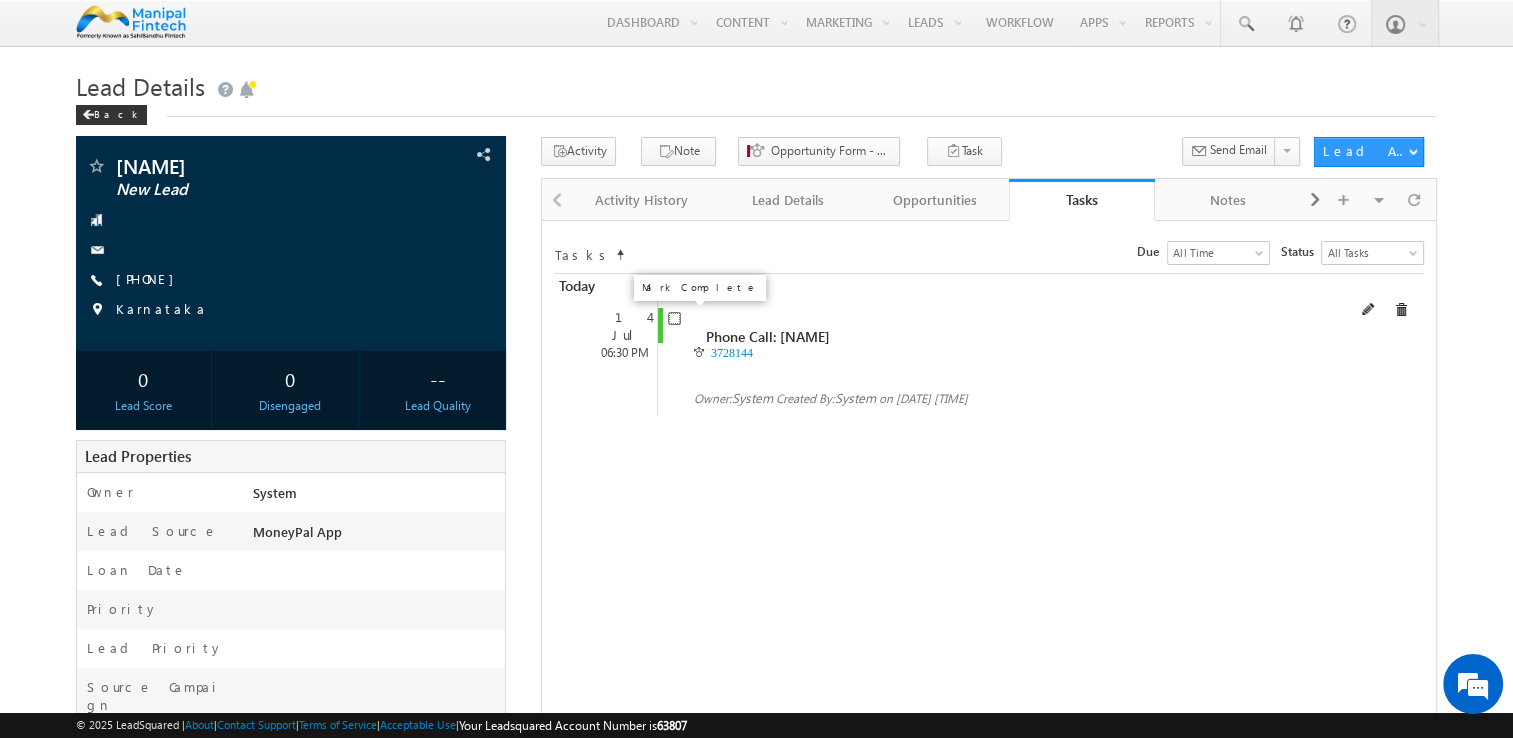 click at bounding box center (674, 318) 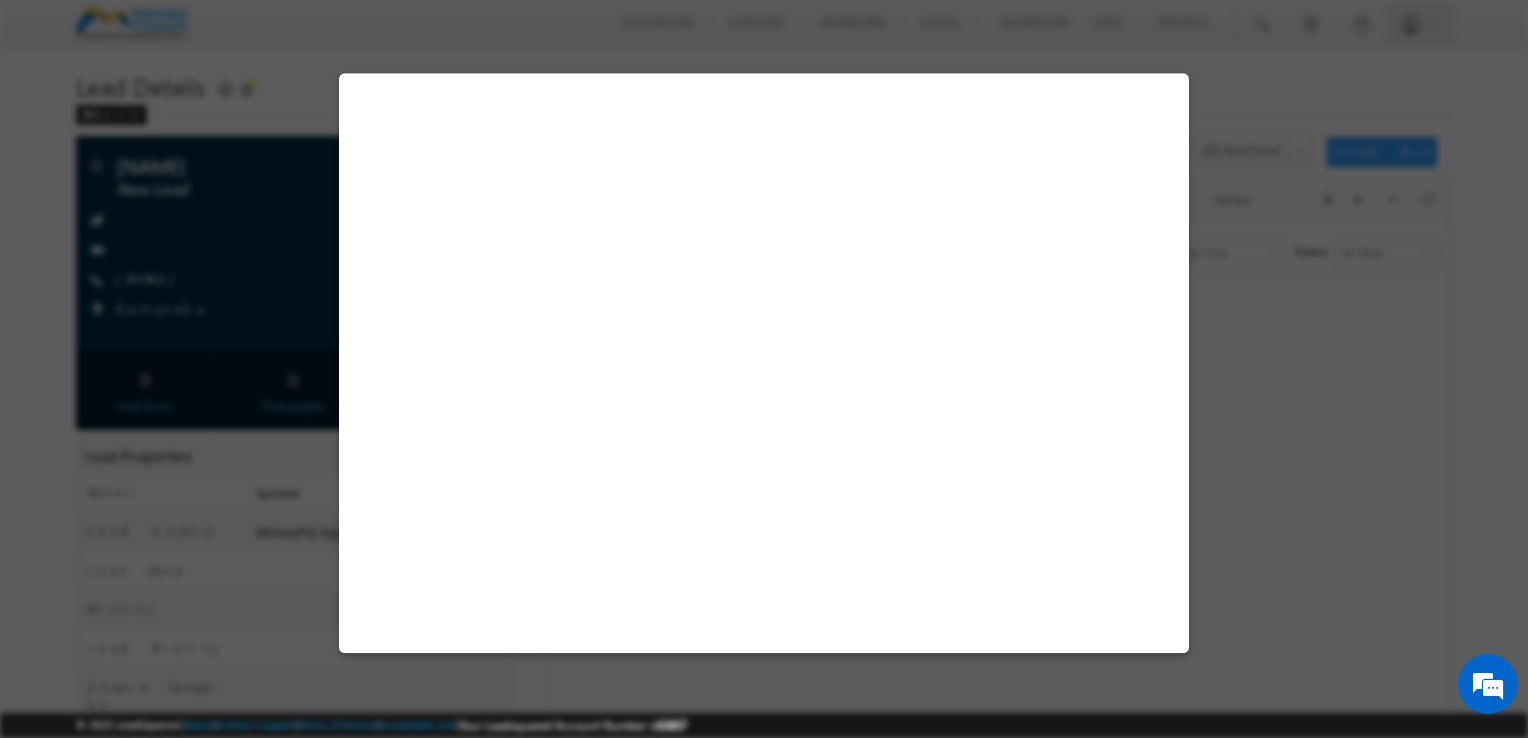 select on "MoneyPal App" 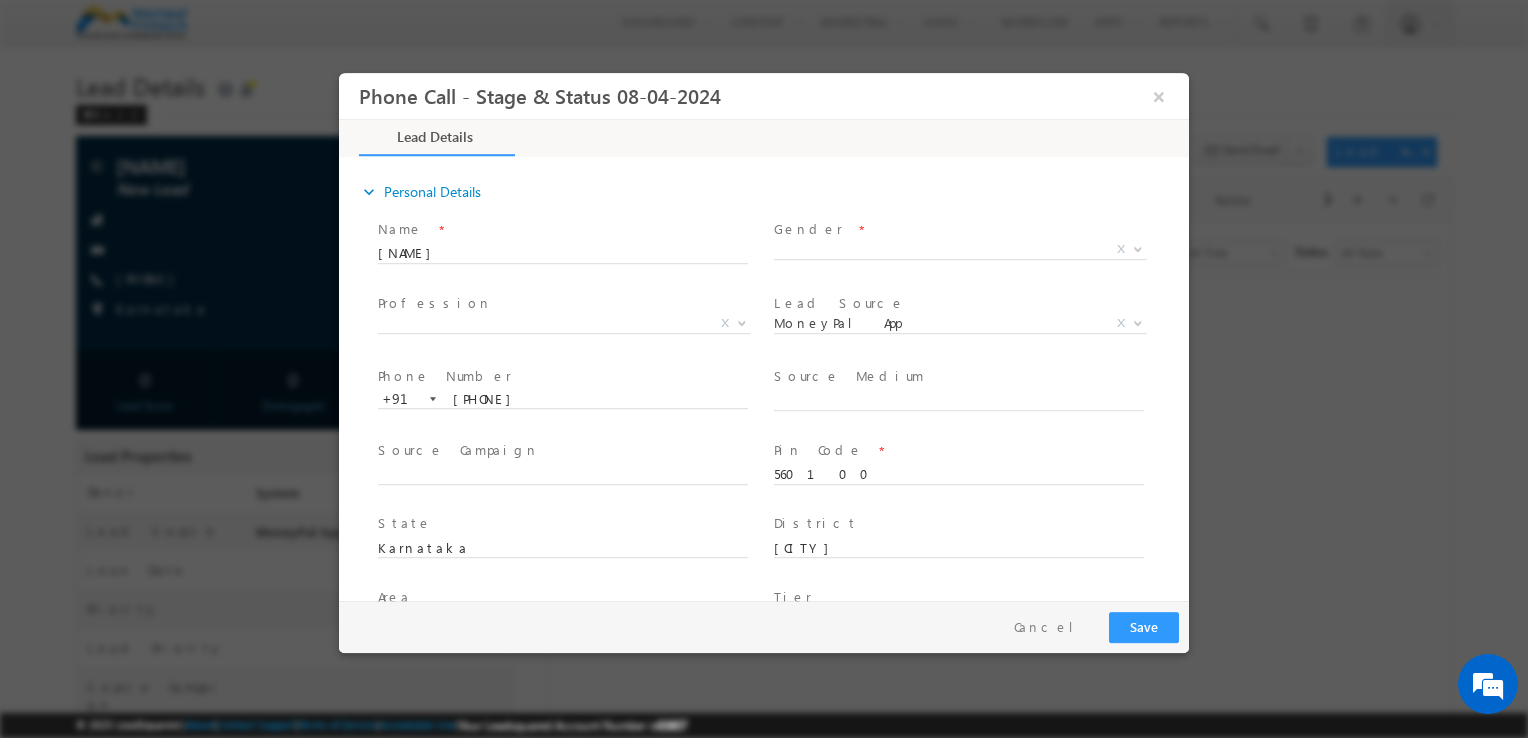 scroll, scrollTop: 0, scrollLeft: 0, axis: both 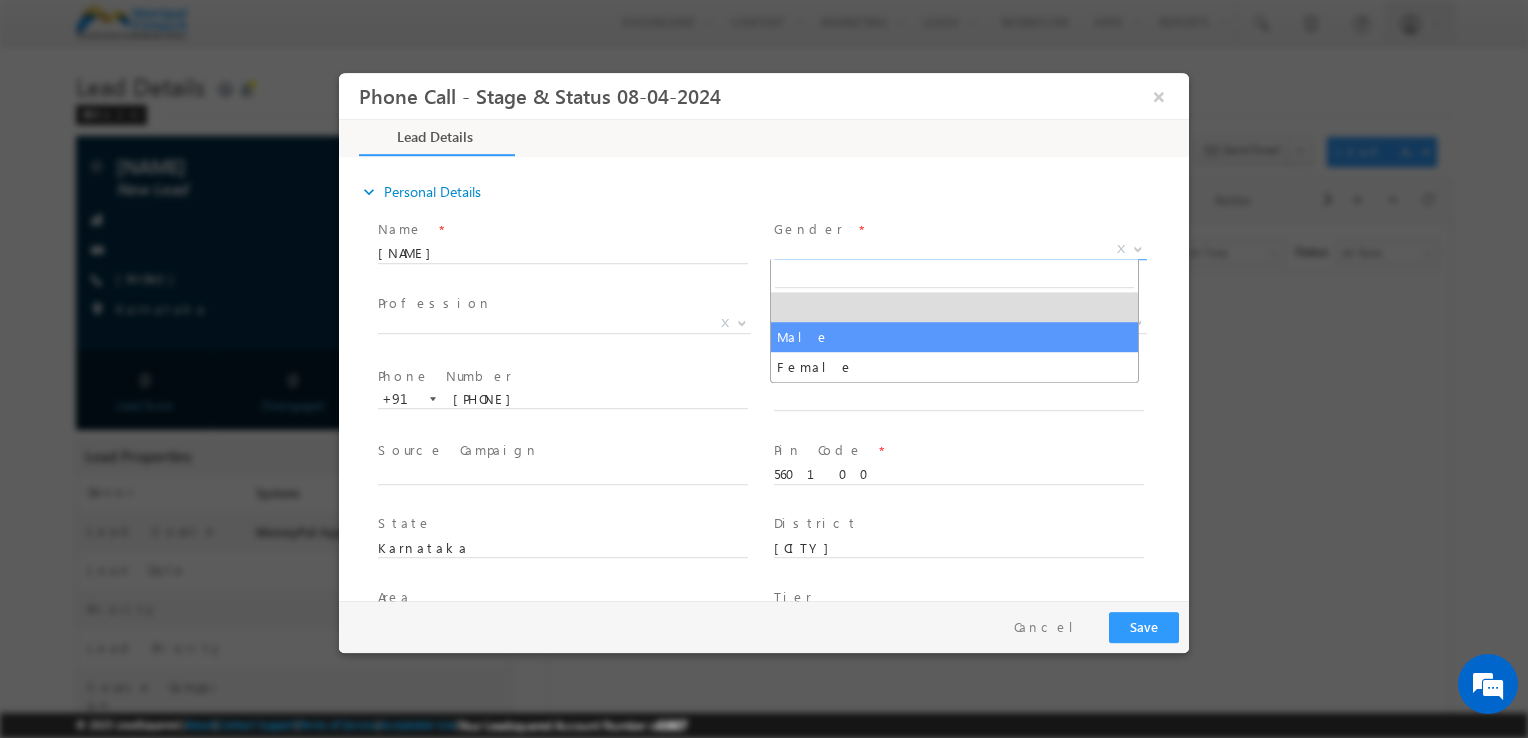 type on "07/14/25 6:30 PM" 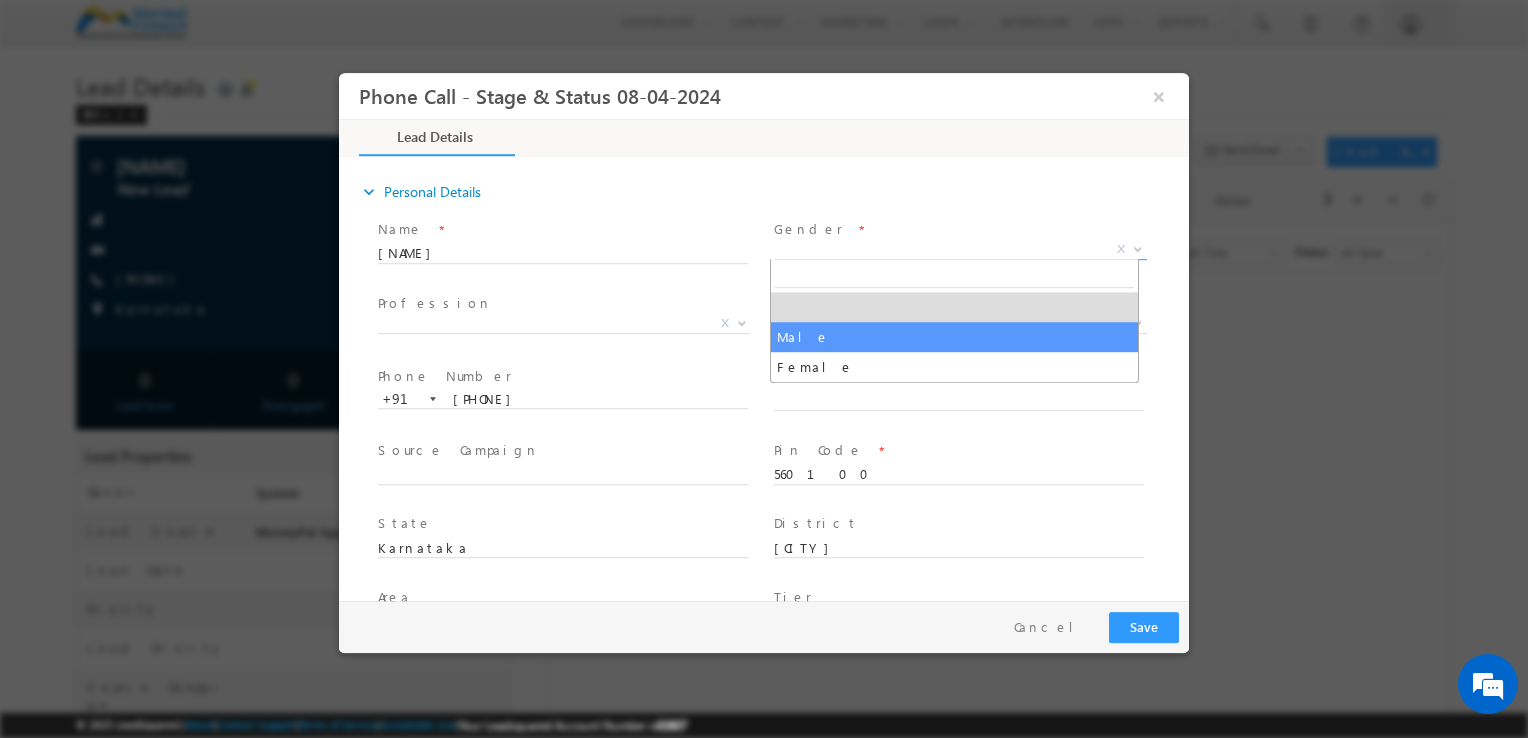 drag, startPoint x: 803, startPoint y: 252, endPoint x: 789, endPoint y: 344, distance: 93.05912 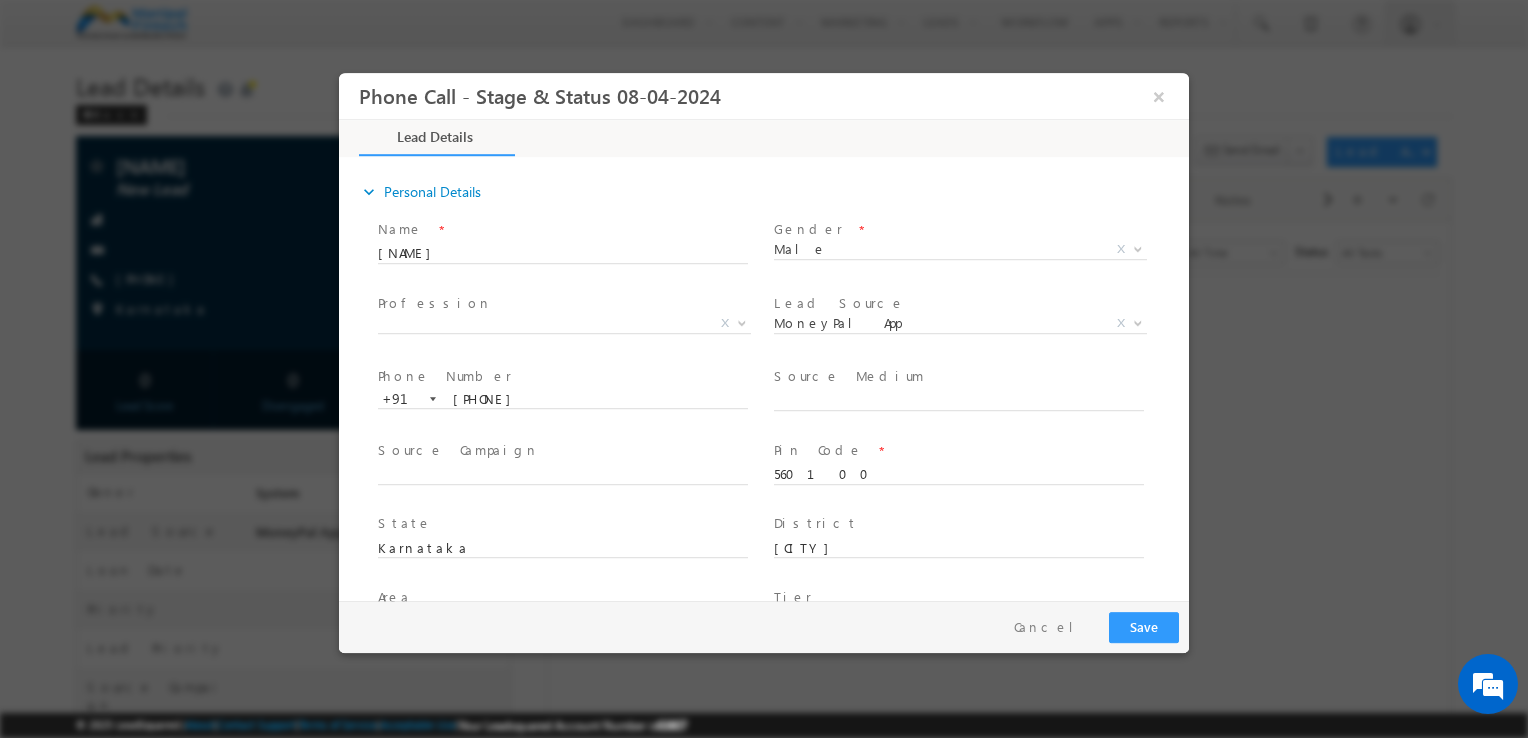 click at bounding box center (958, 348) 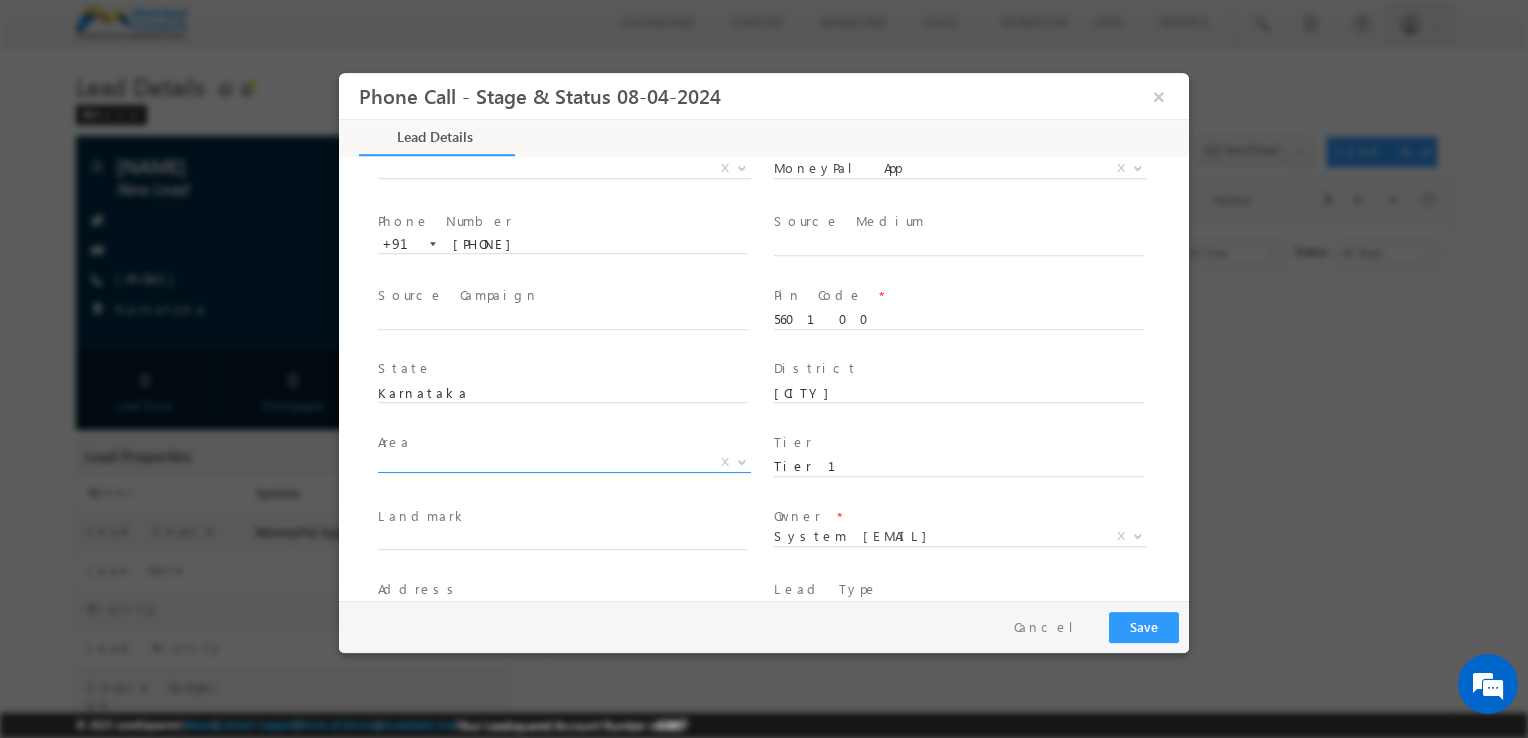 scroll, scrollTop: 288, scrollLeft: 0, axis: vertical 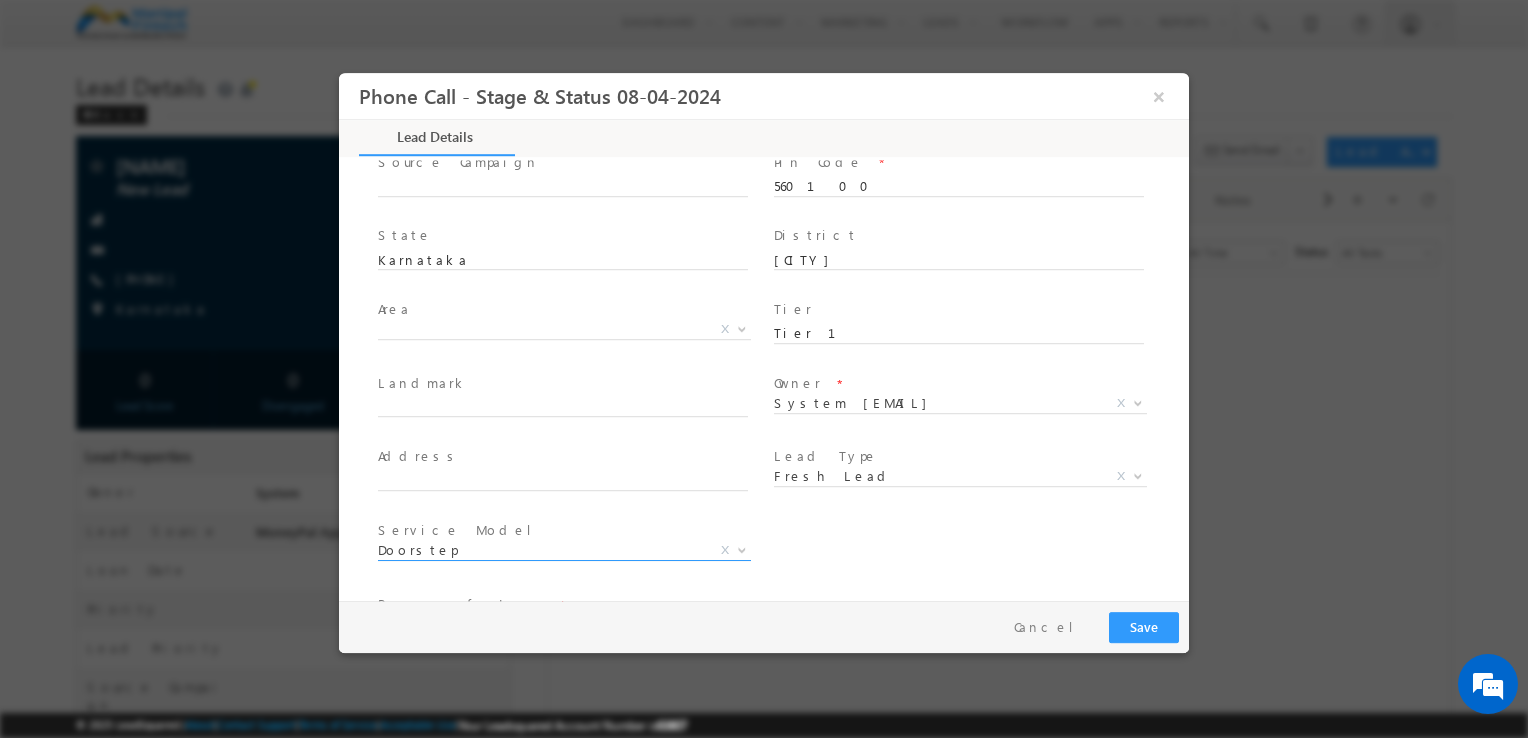 click on "Doorstep" at bounding box center (540, 550) 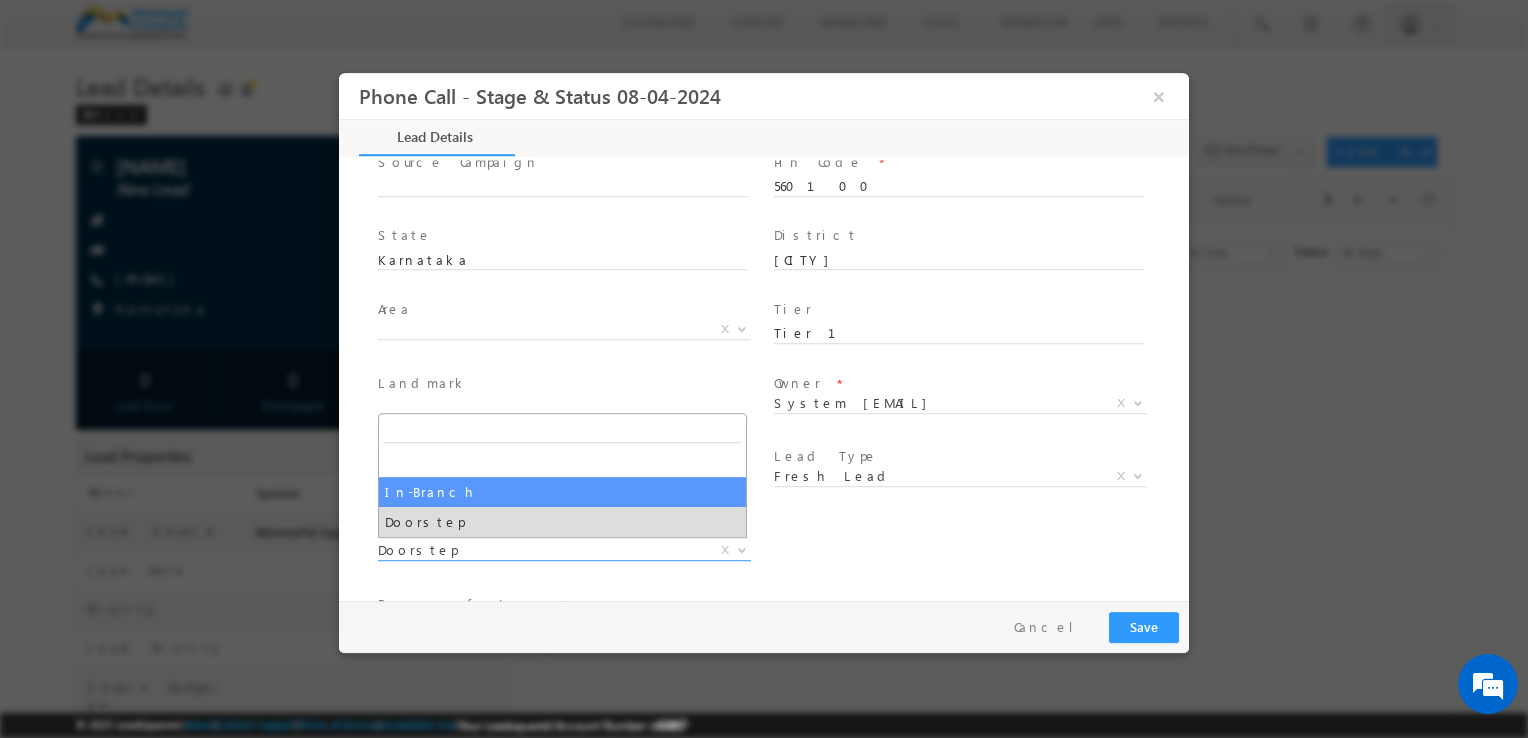 select on "In-Branch" 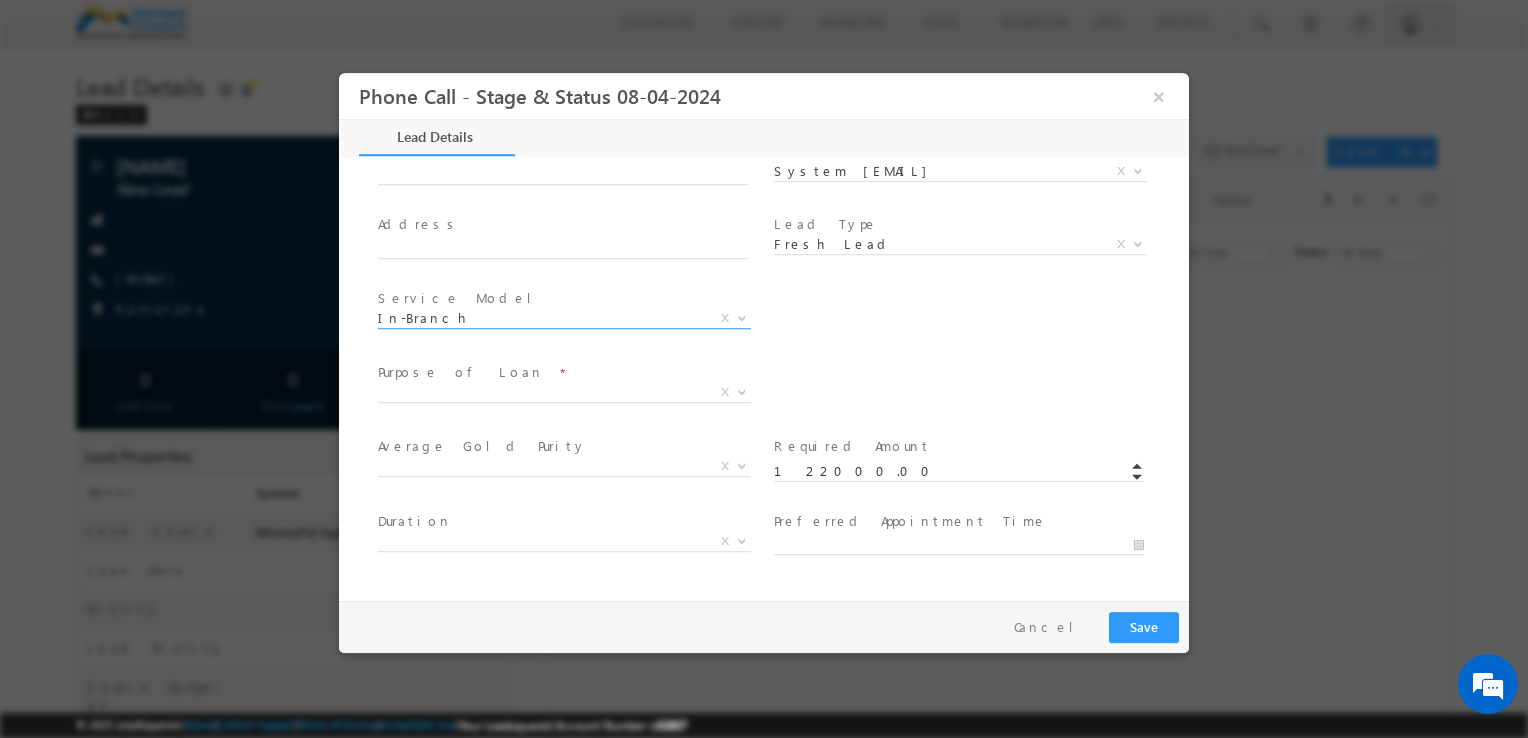 scroll, scrollTop: 560, scrollLeft: 0, axis: vertical 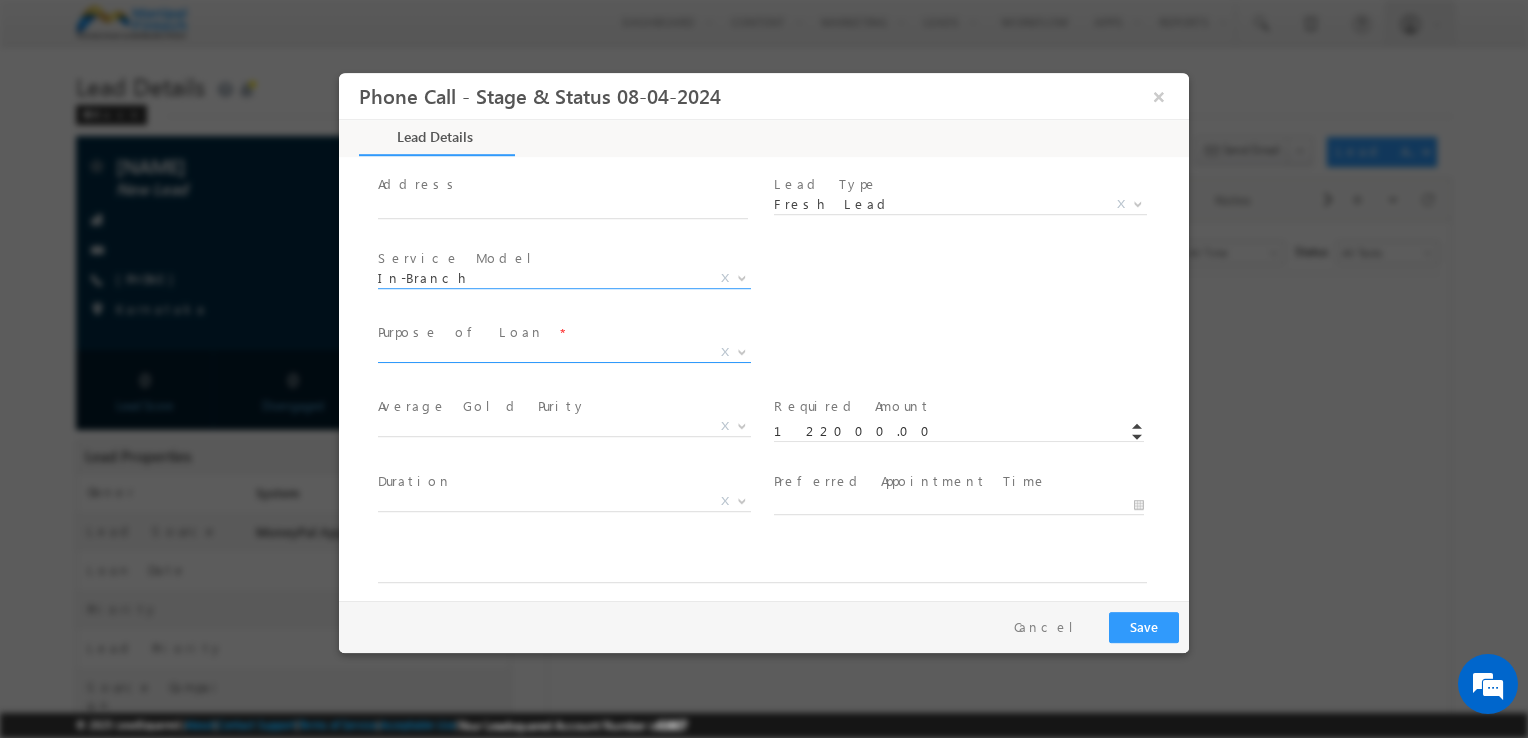 click on "X" at bounding box center [564, 353] 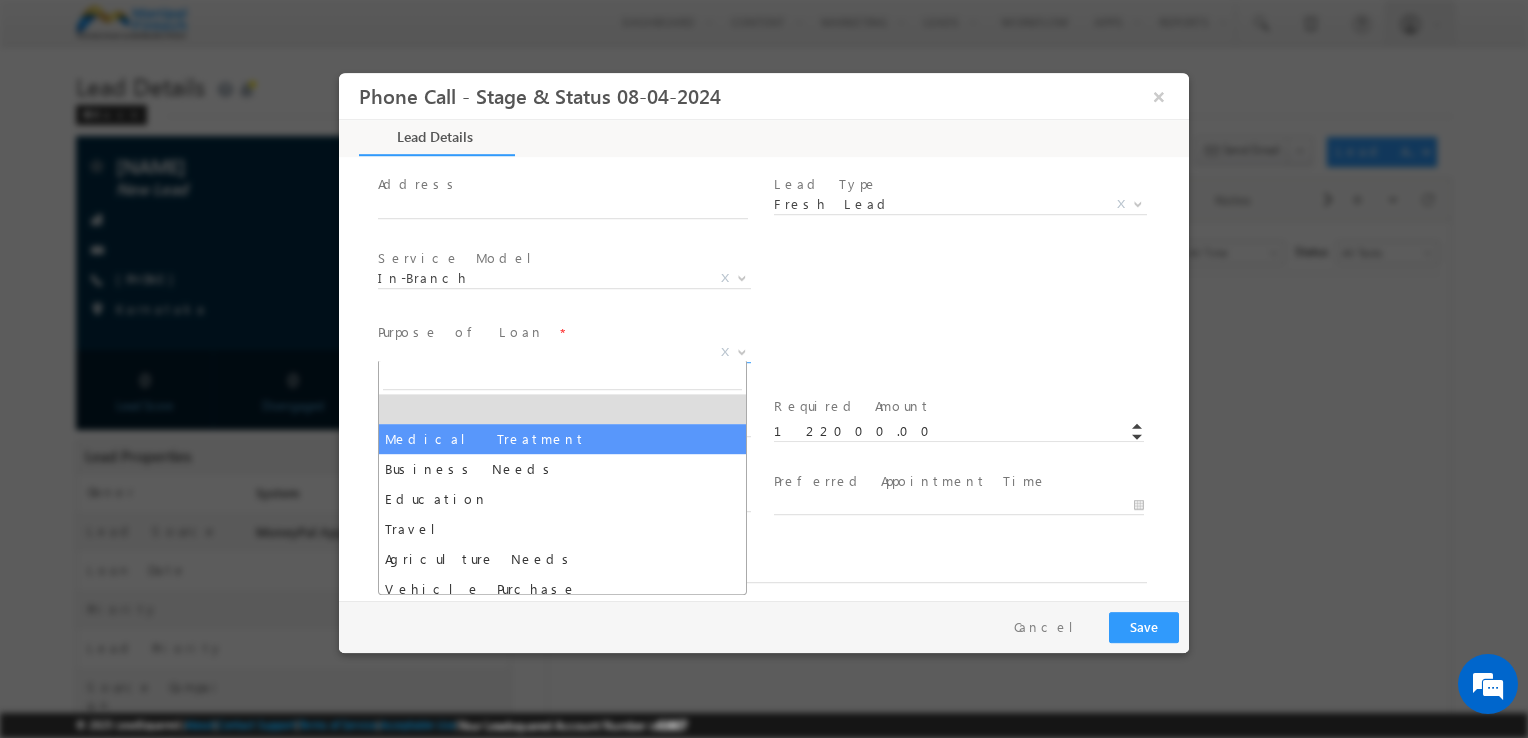 select on "Medical Treatment" 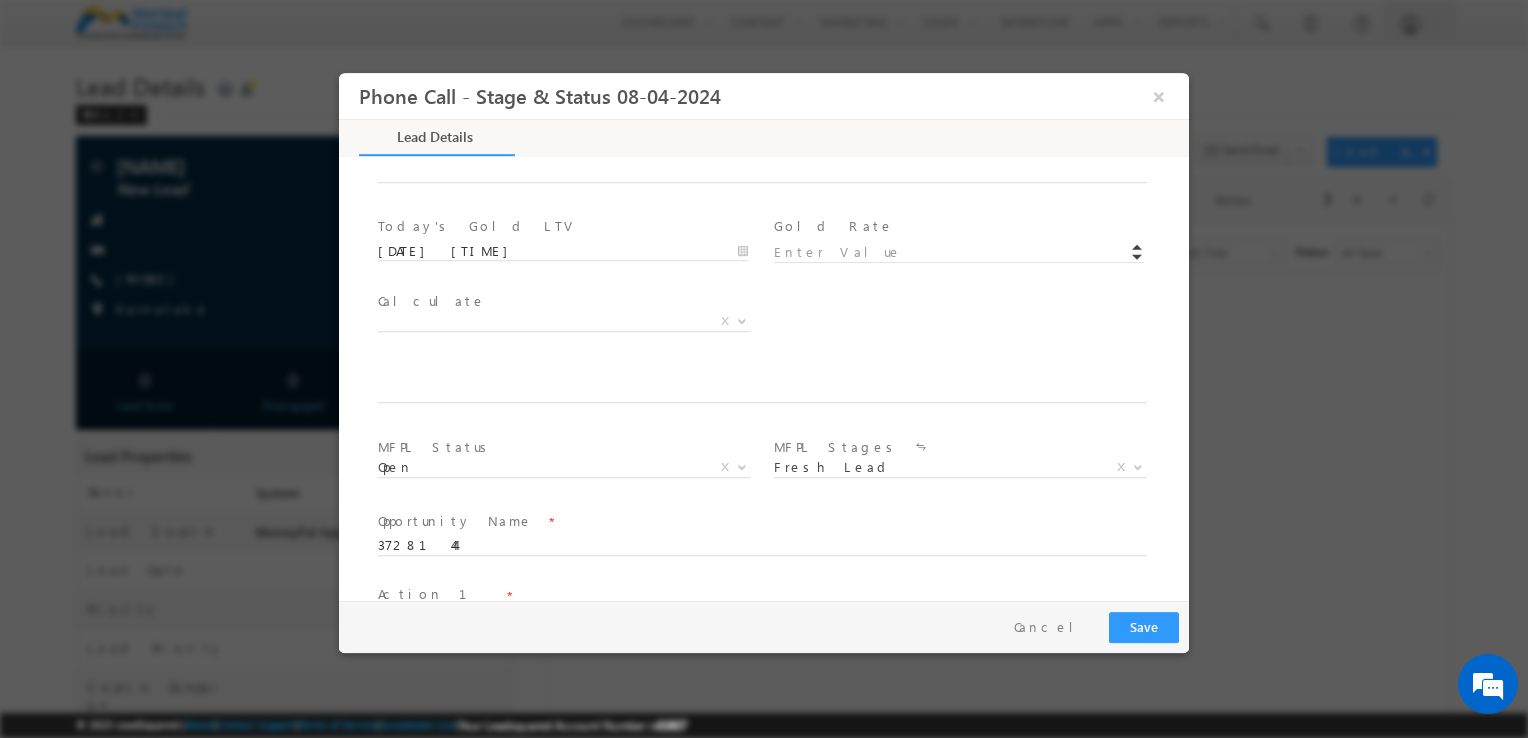 scroll, scrollTop: 1017, scrollLeft: 0, axis: vertical 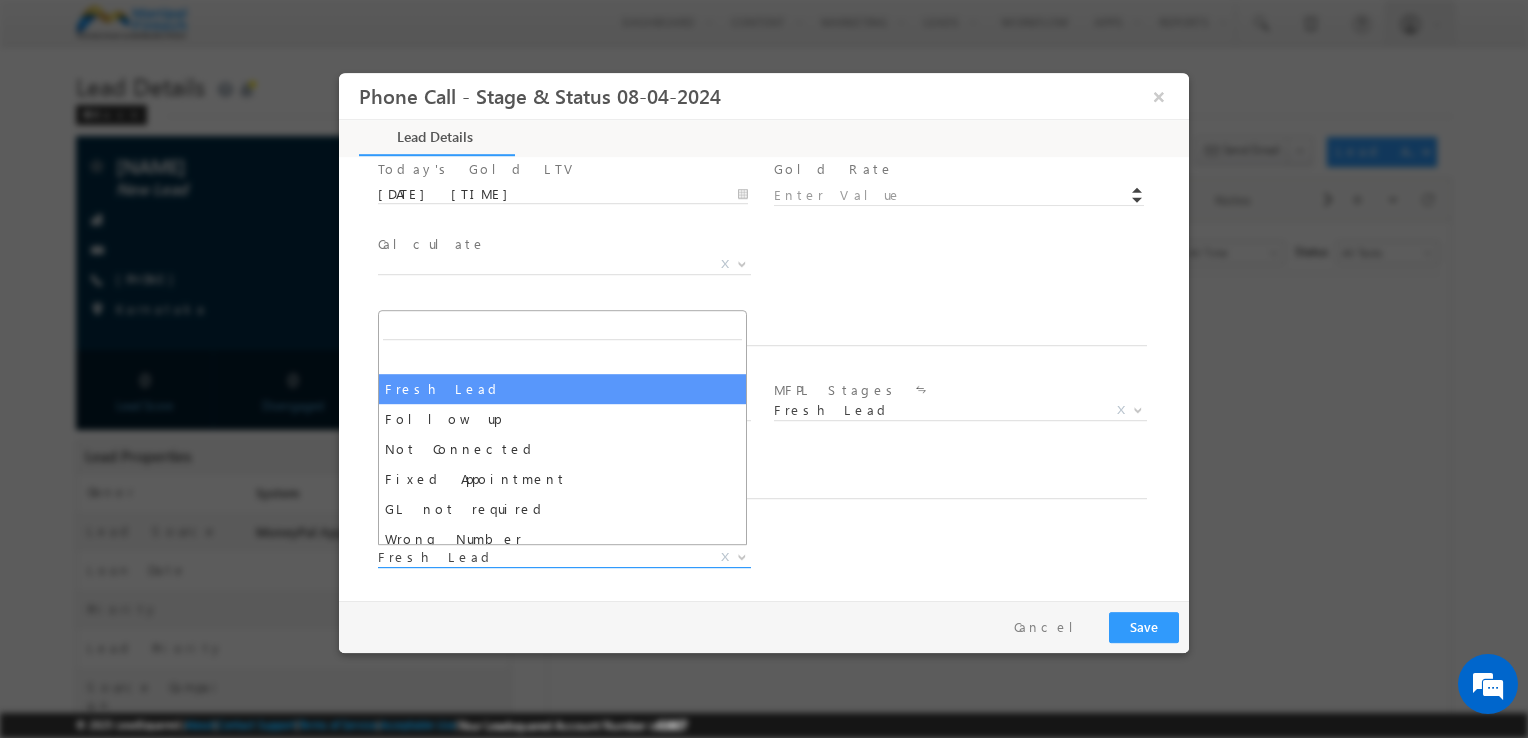 click on "Fresh Lead" at bounding box center (540, 557) 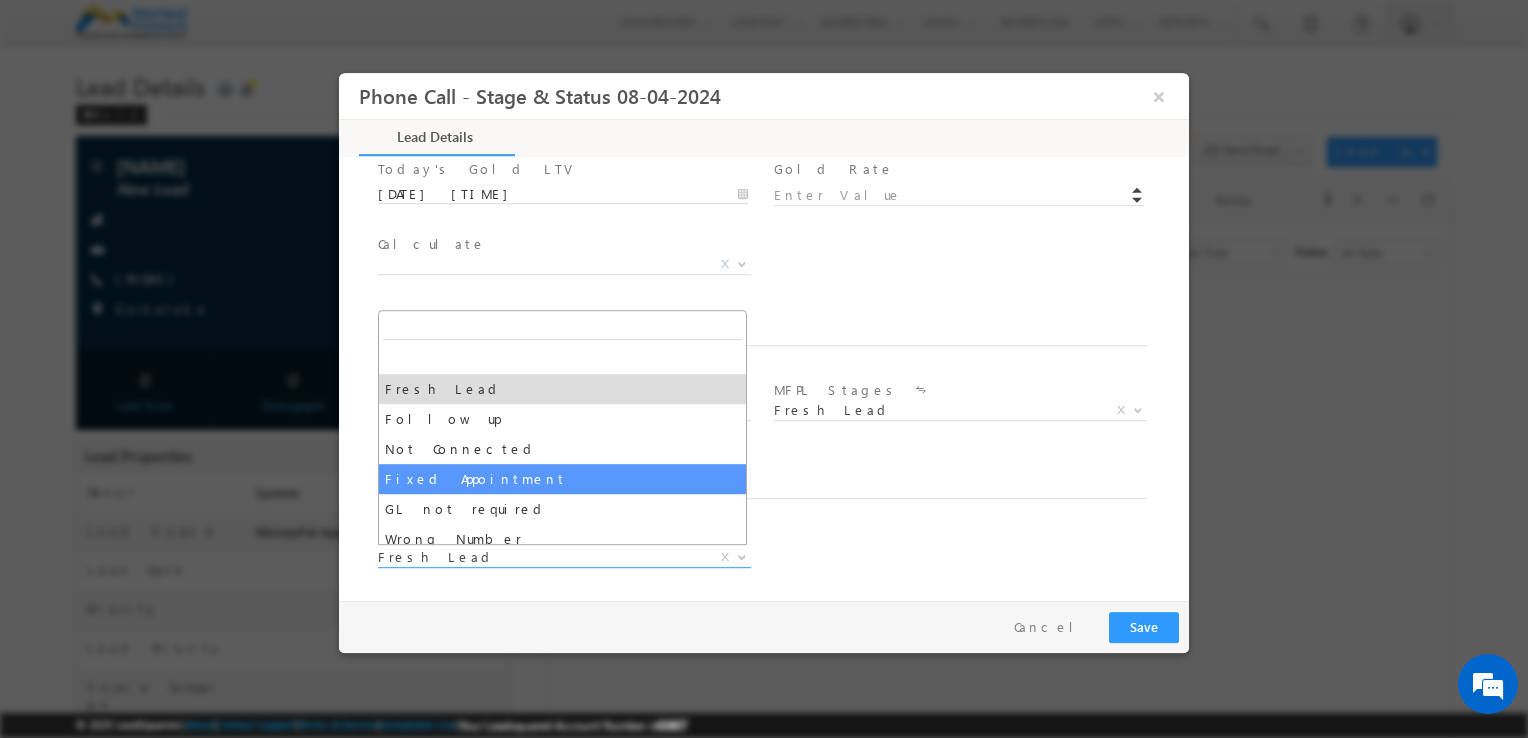 select on "Fixed Appointment" 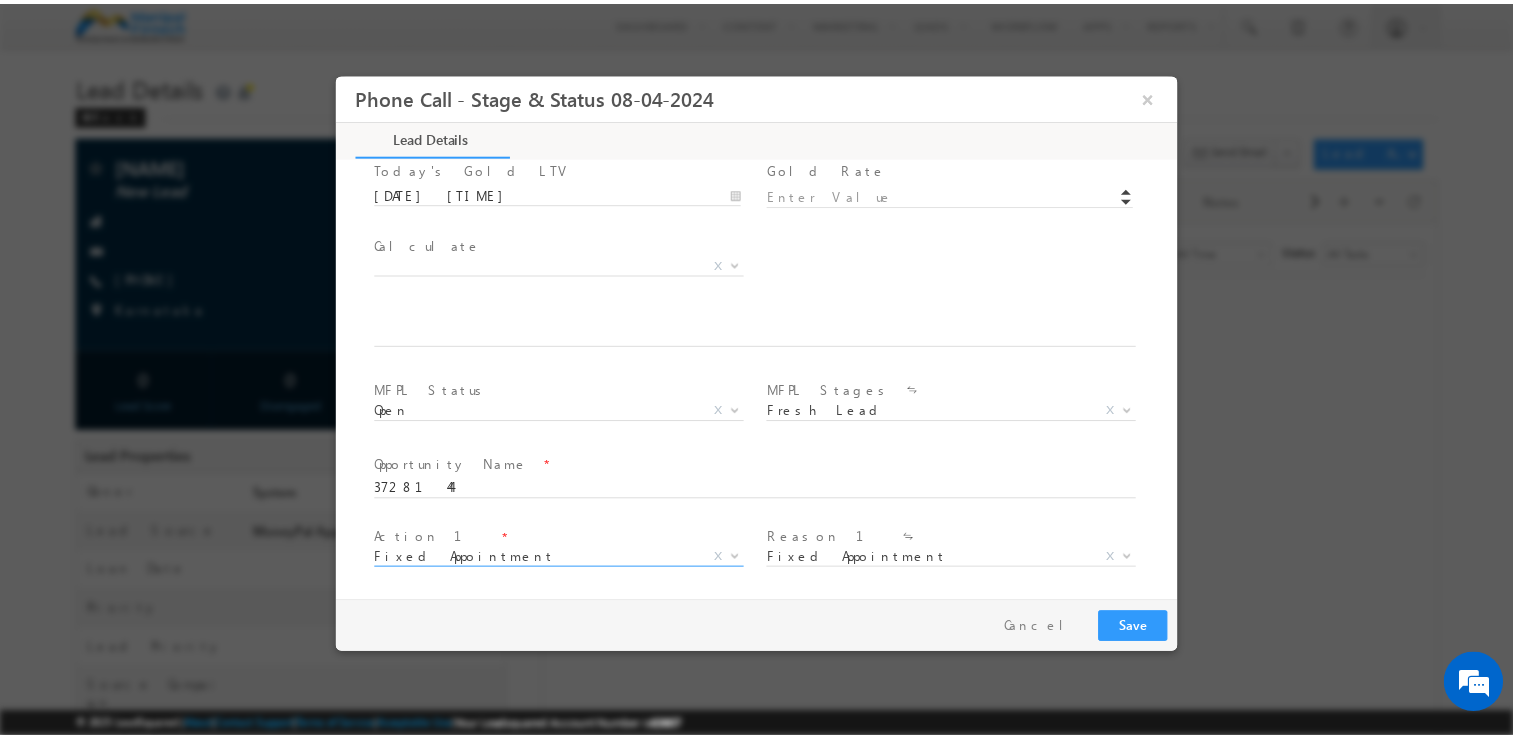 scroll, scrollTop: 1164, scrollLeft: 0, axis: vertical 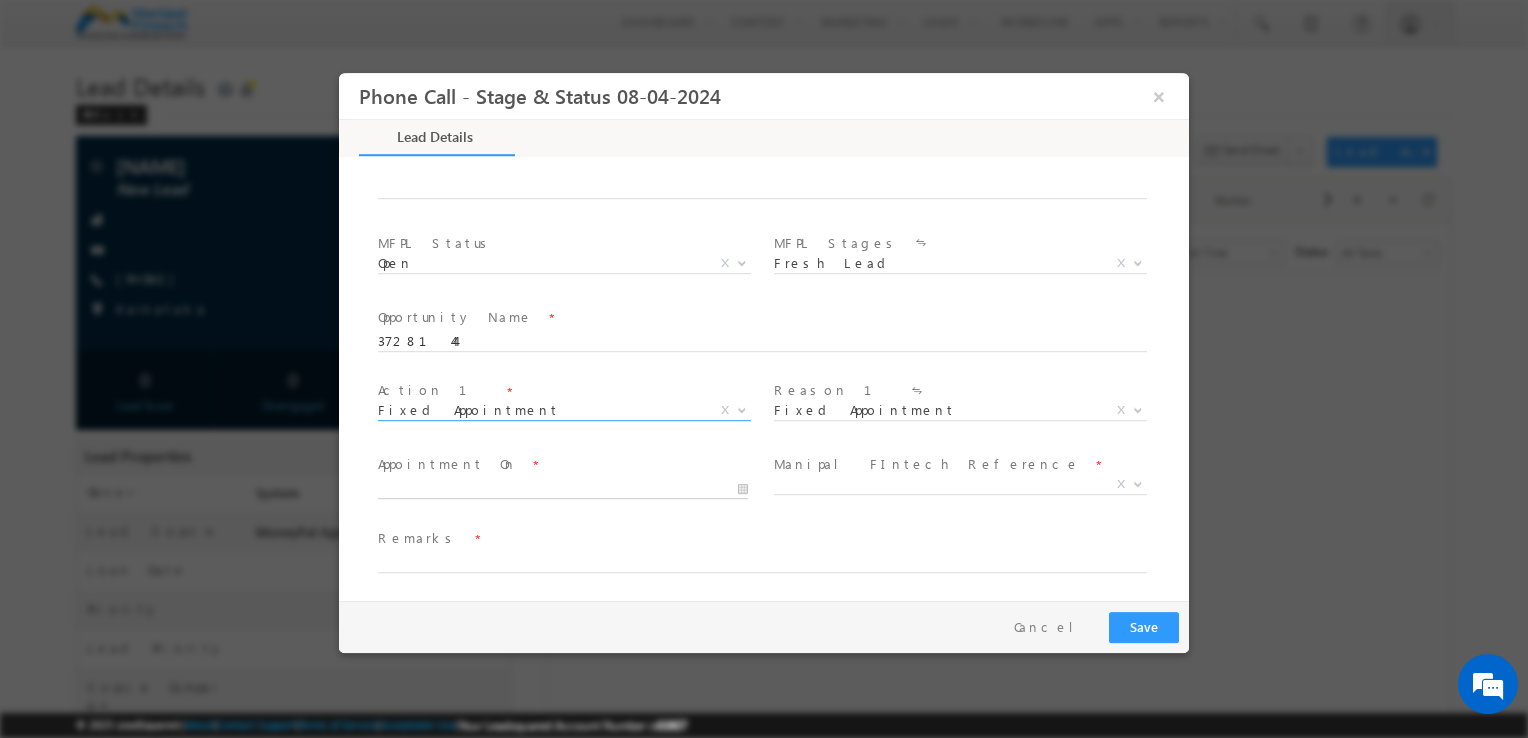 type on "07/14/25 6:31 PM" 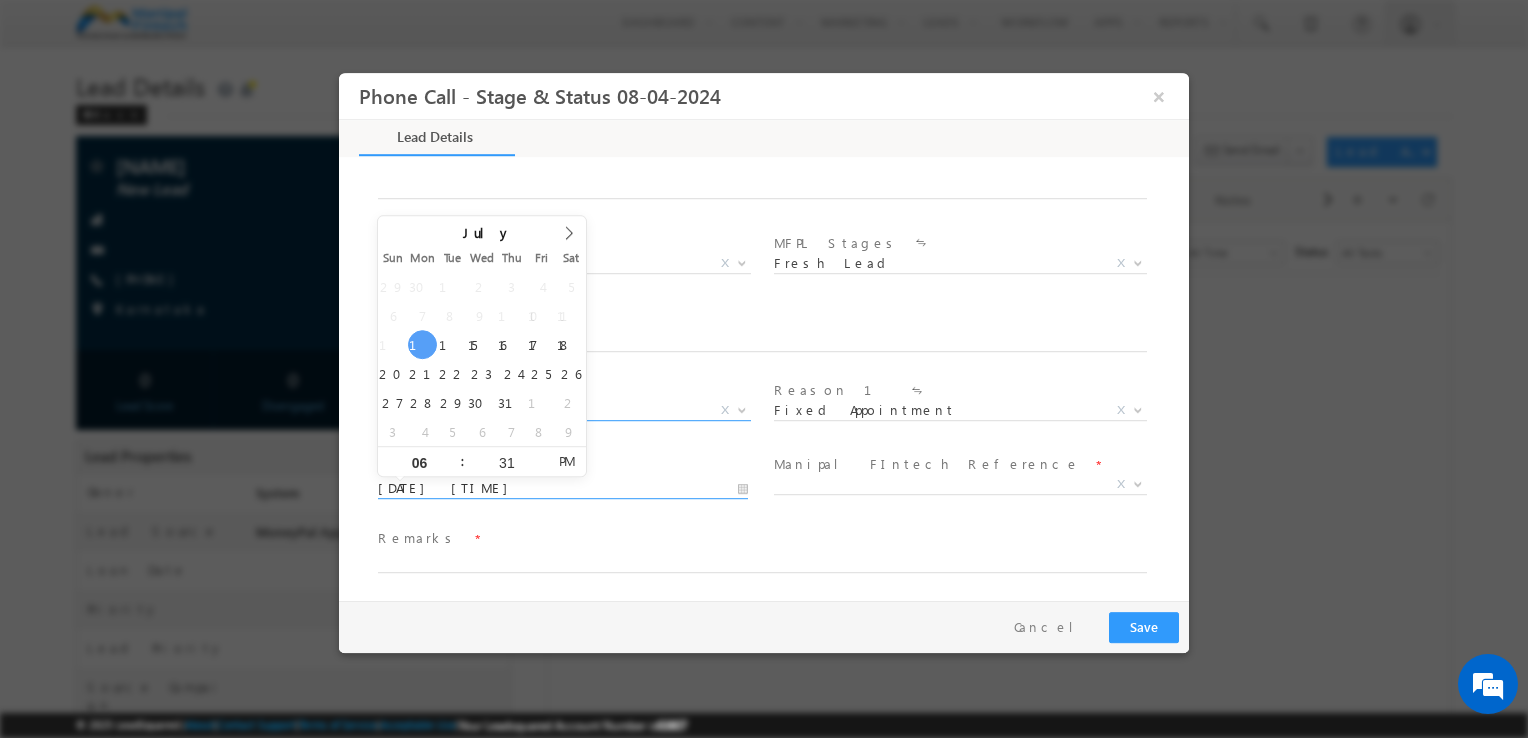 click on "07/14/25 6:31 PM" at bounding box center (563, 489) 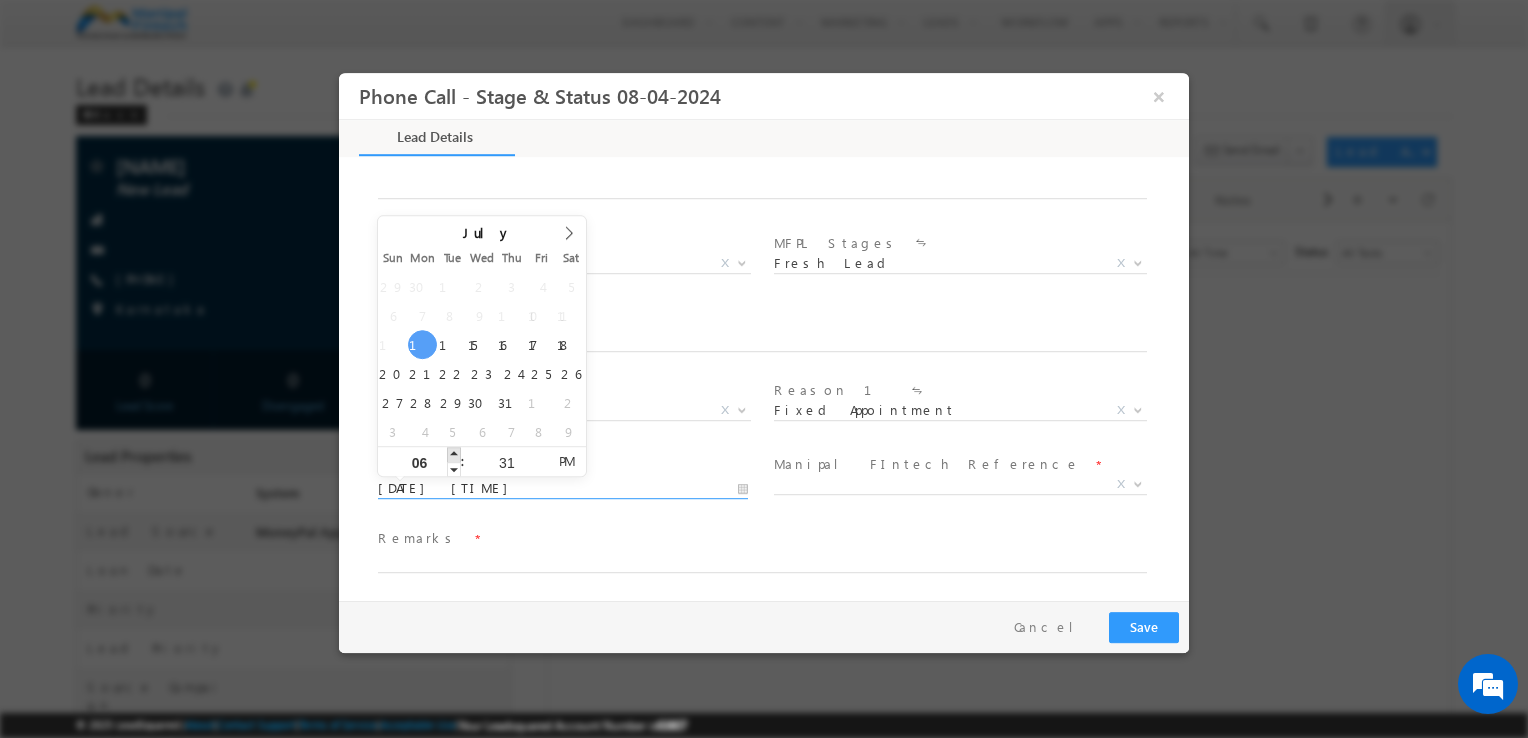 type on "07/14/25 7:31 PM" 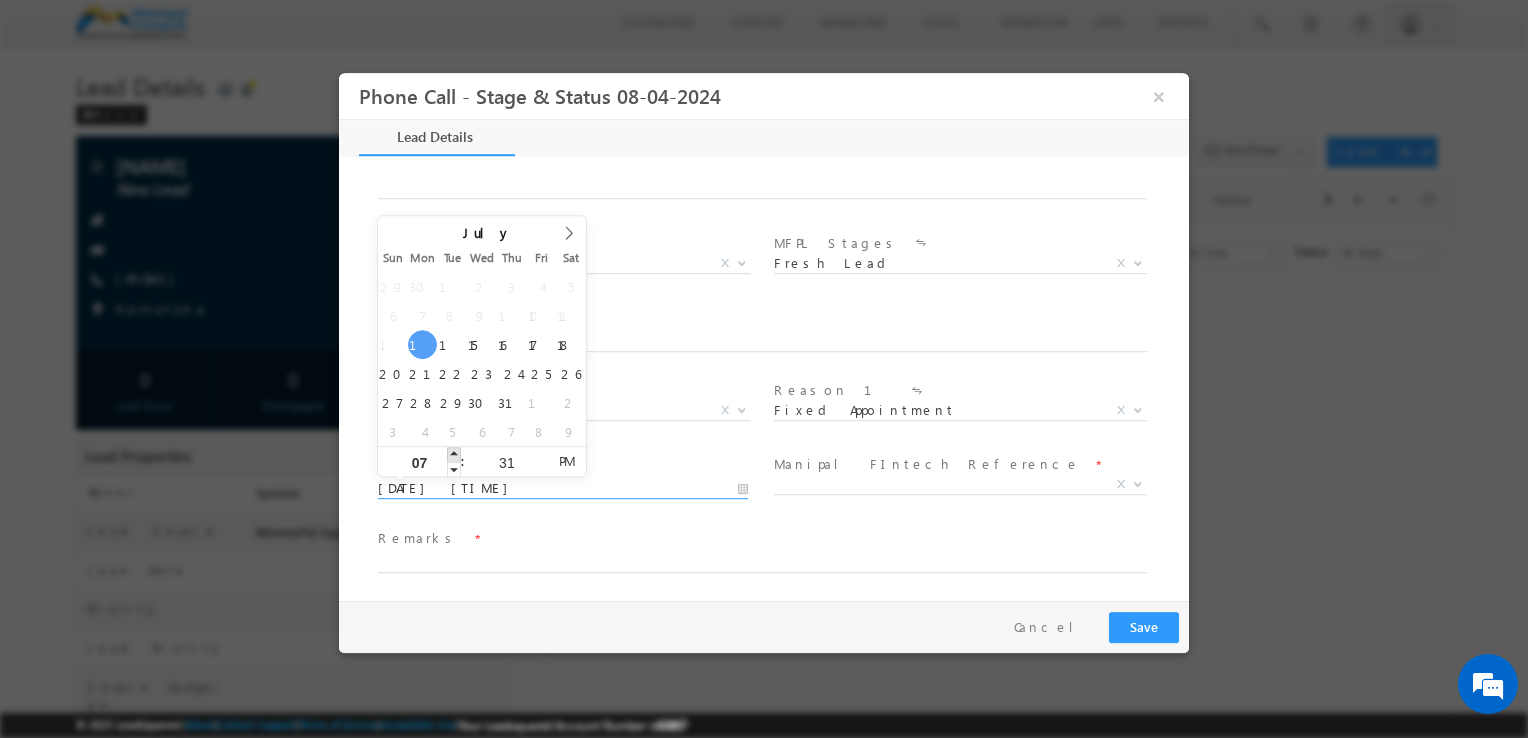 click at bounding box center [454, 454] 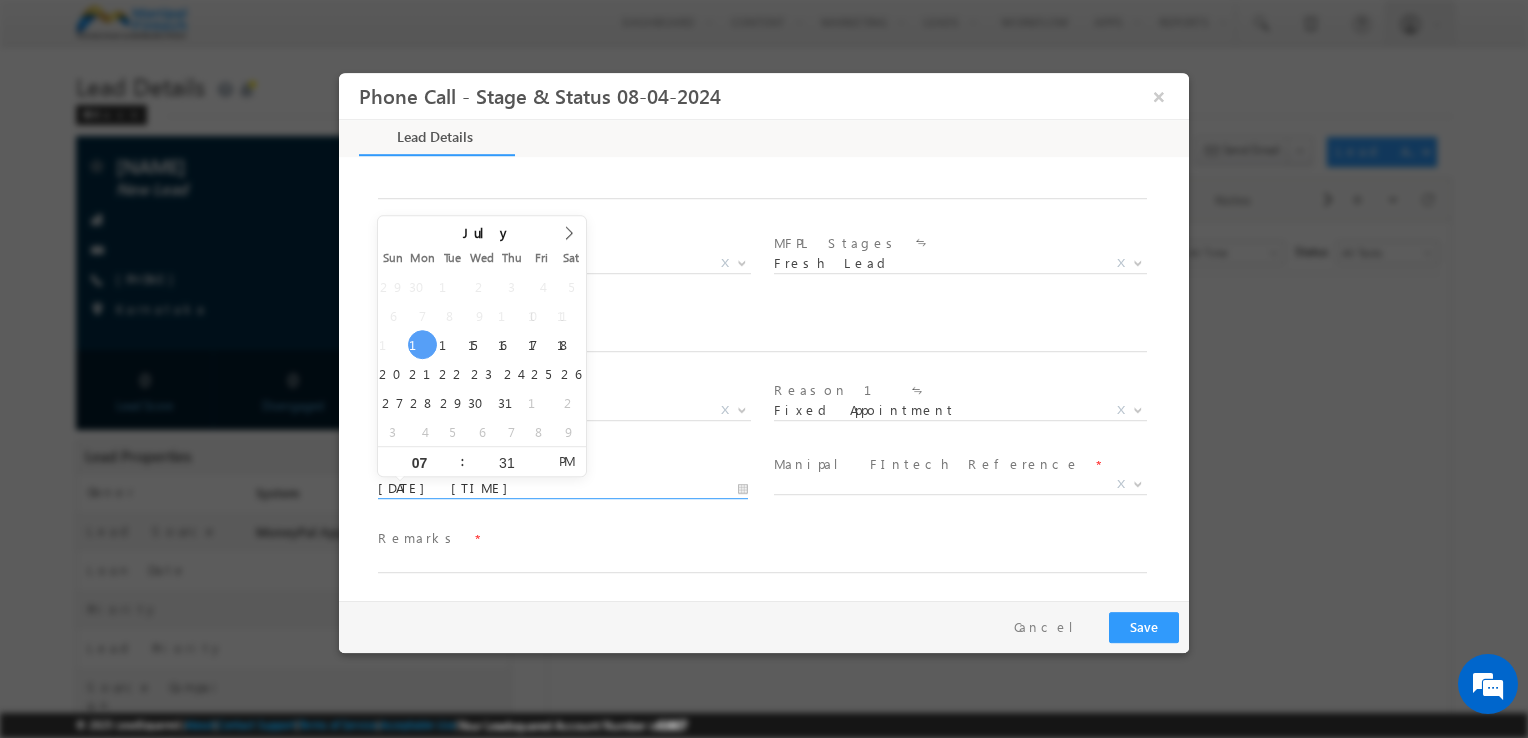 click on "Remarks
*" at bounding box center (751, 539) 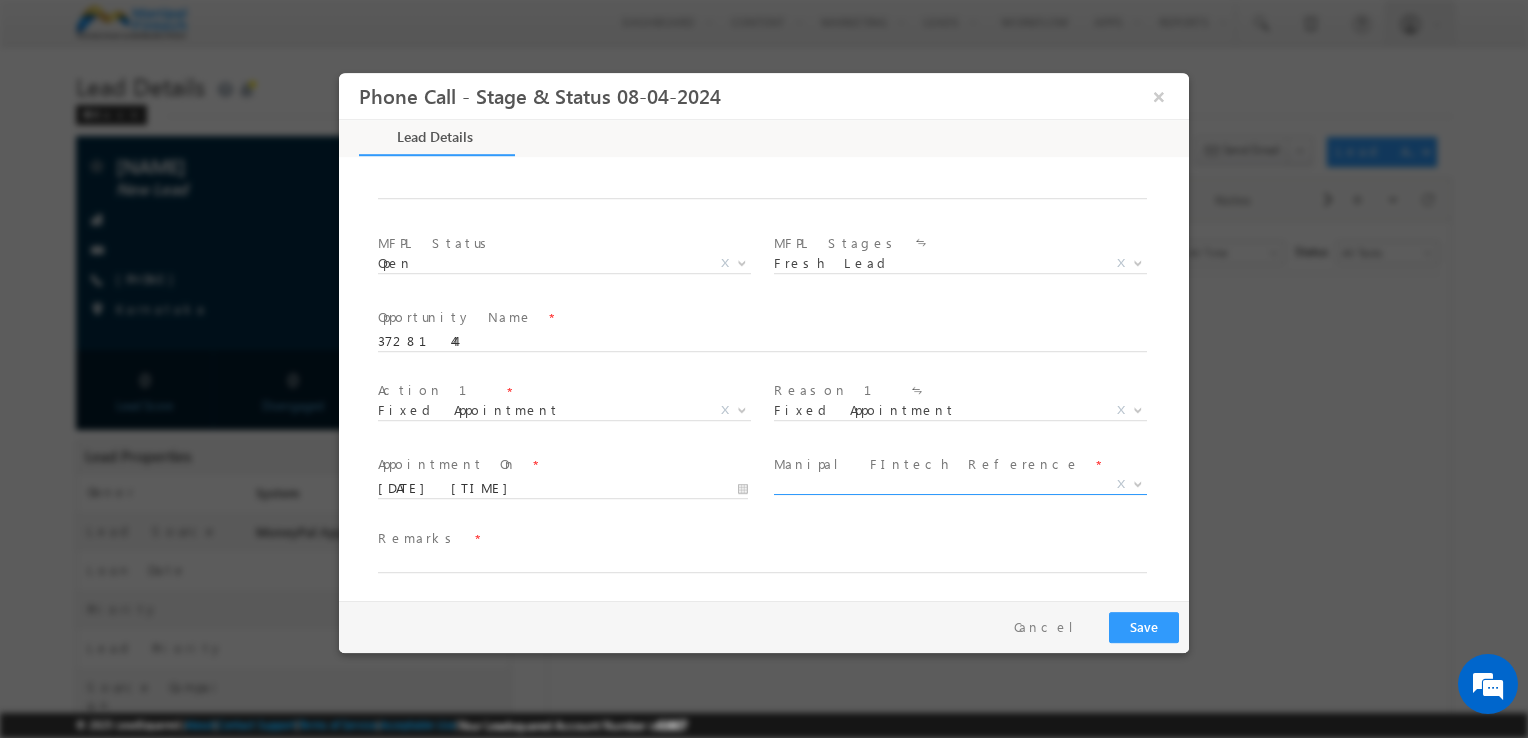 click on "X" at bounding box center [960, 485] 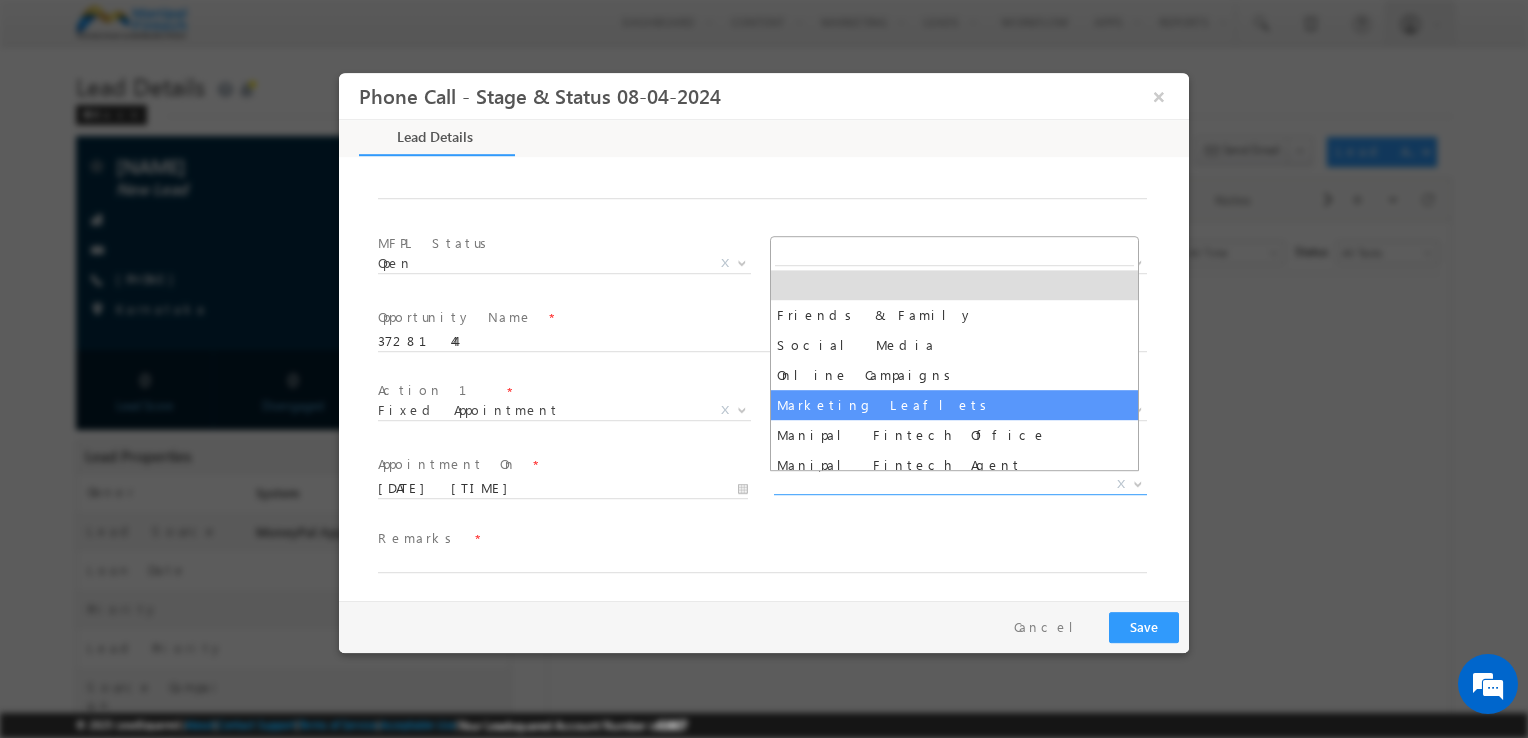 select on "Marketing Leaflets" 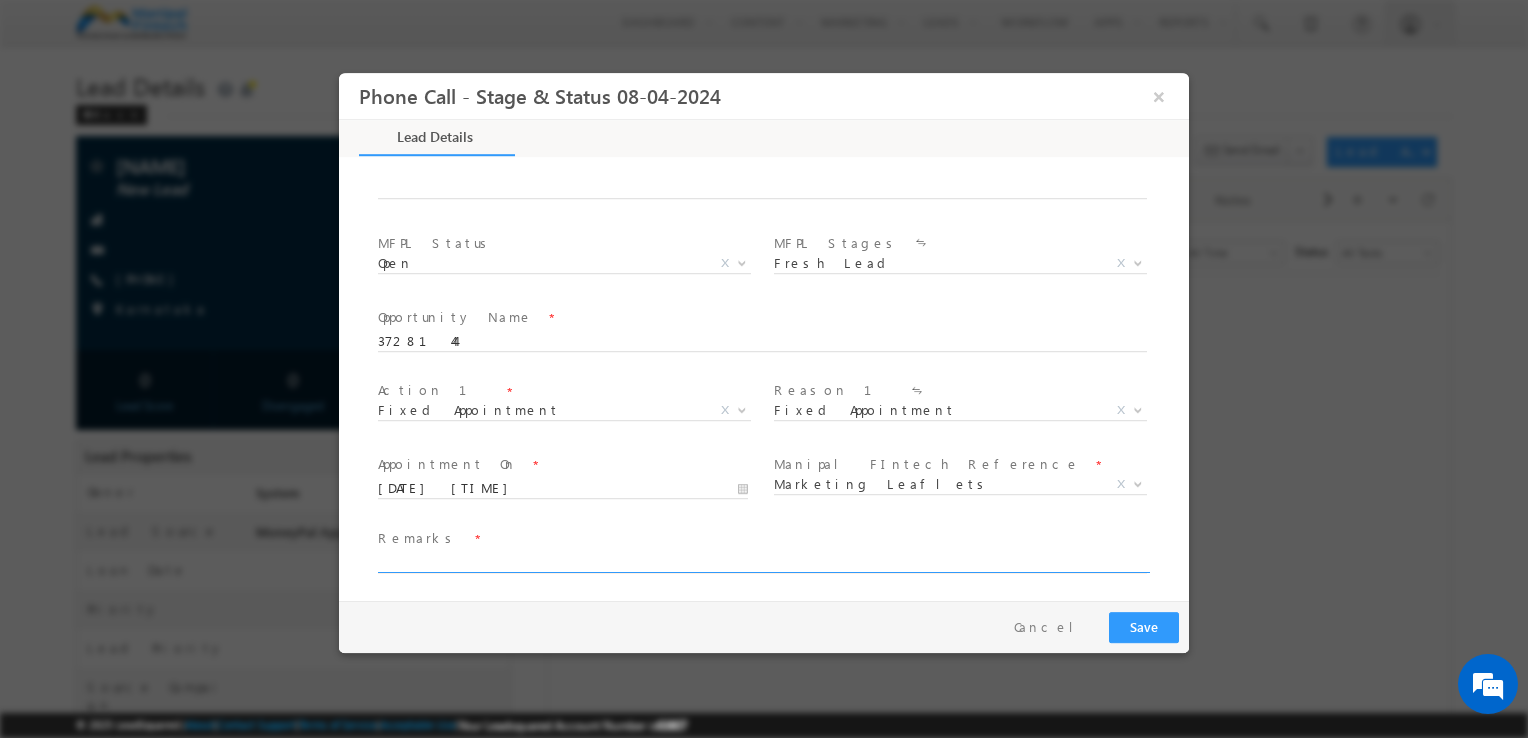 click at bounding box center (762, 563) 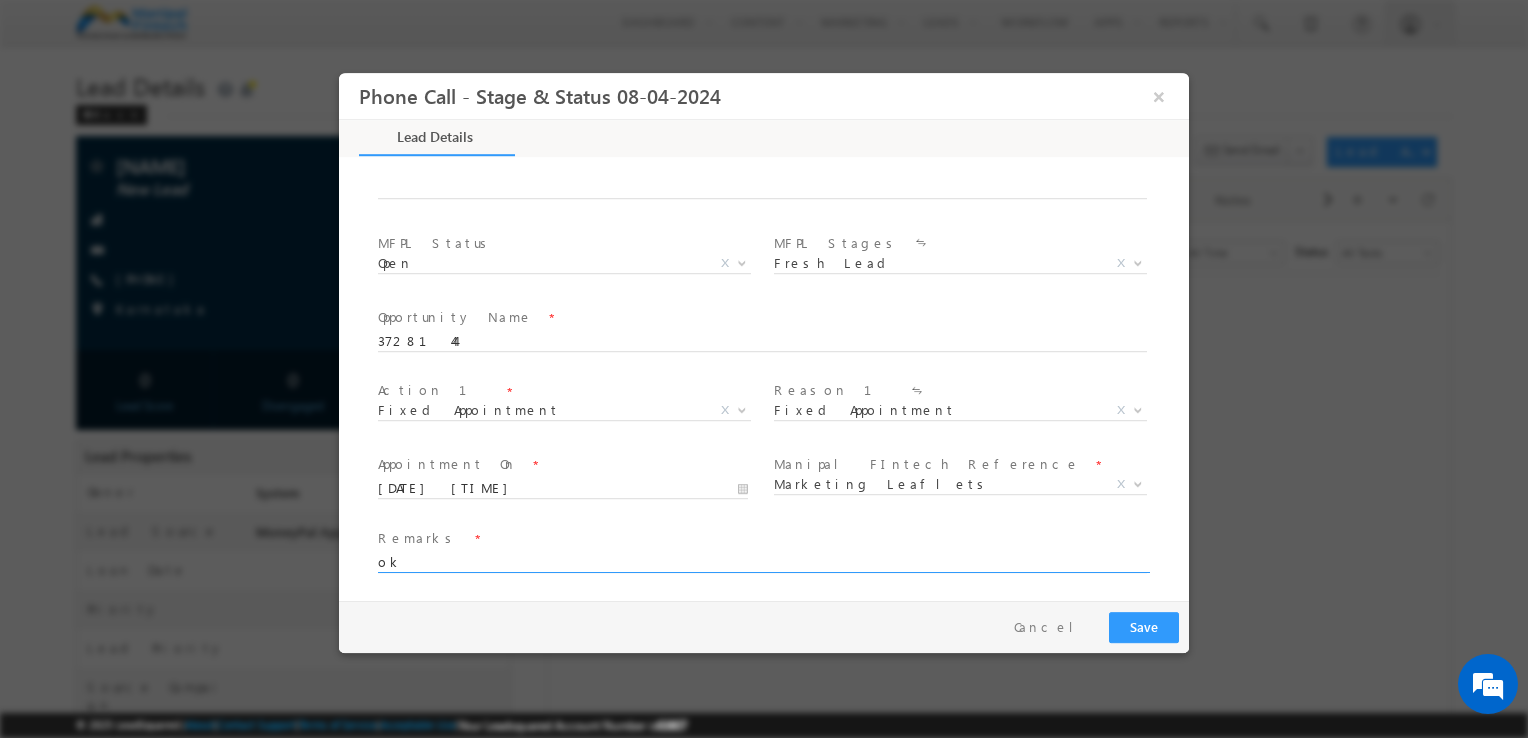 type on "ok" 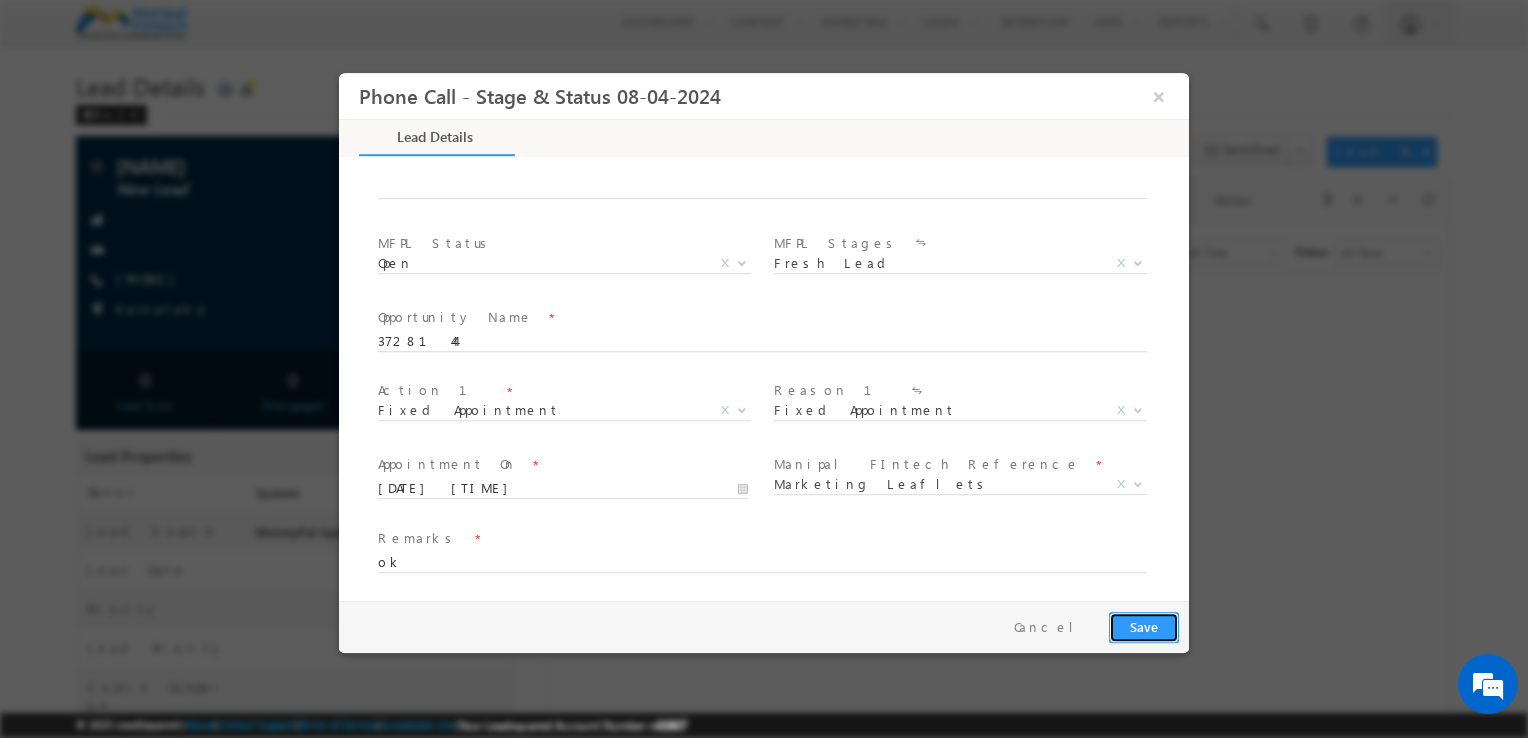 click on "Save" at bounding box center (1144, 627) 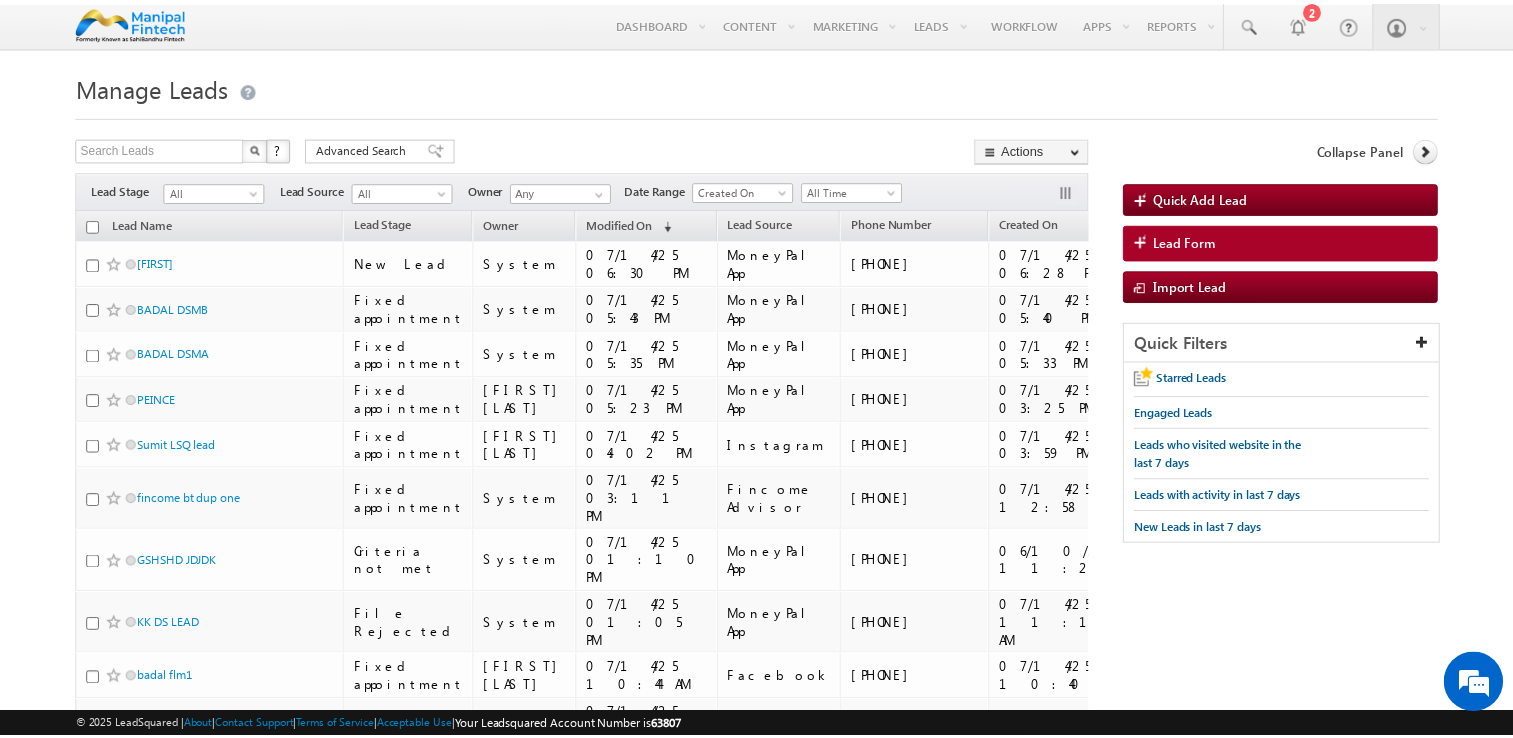 scroll, scrollTop: 0, scrollLeft: 0, axis: both 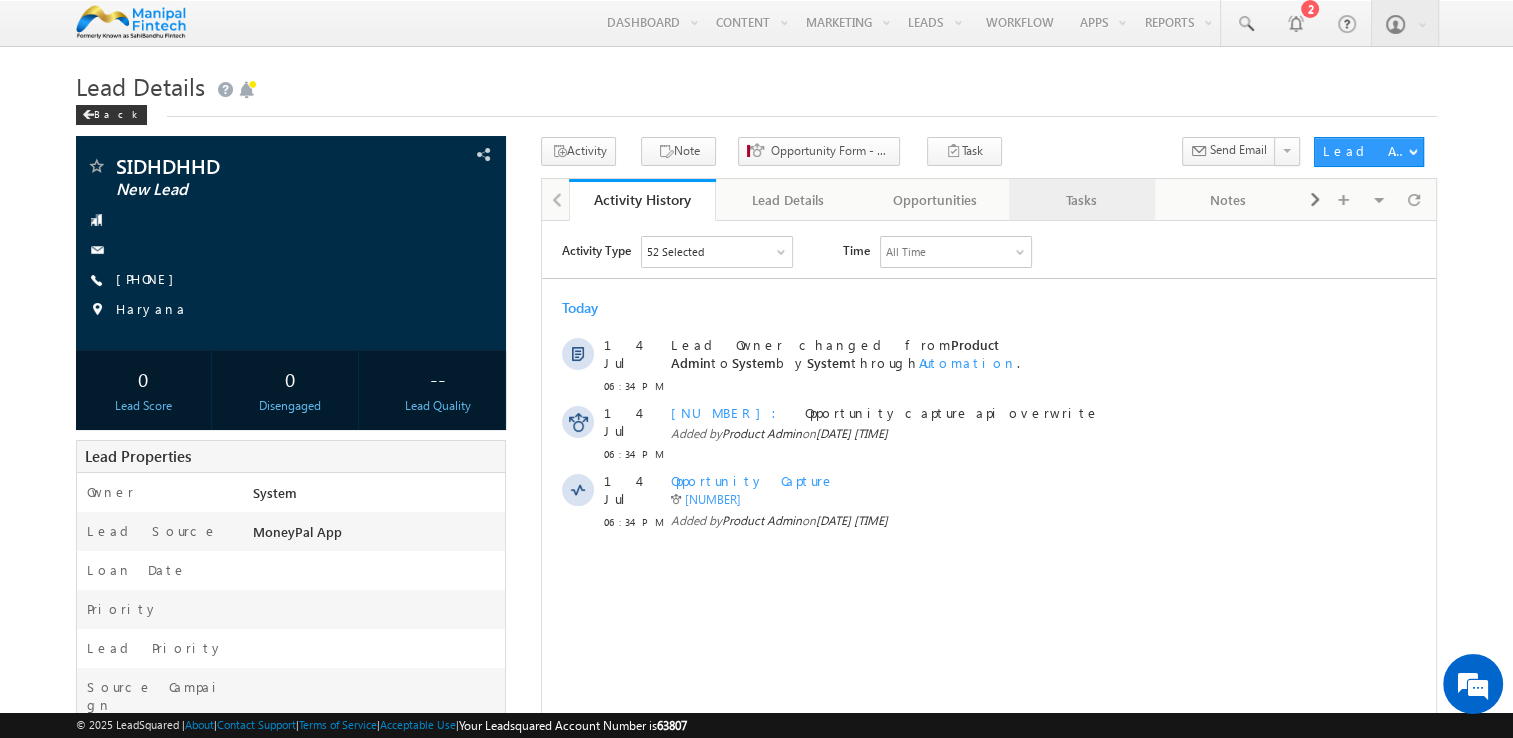 click on "Tasks" at bounding box center (1081, 200) 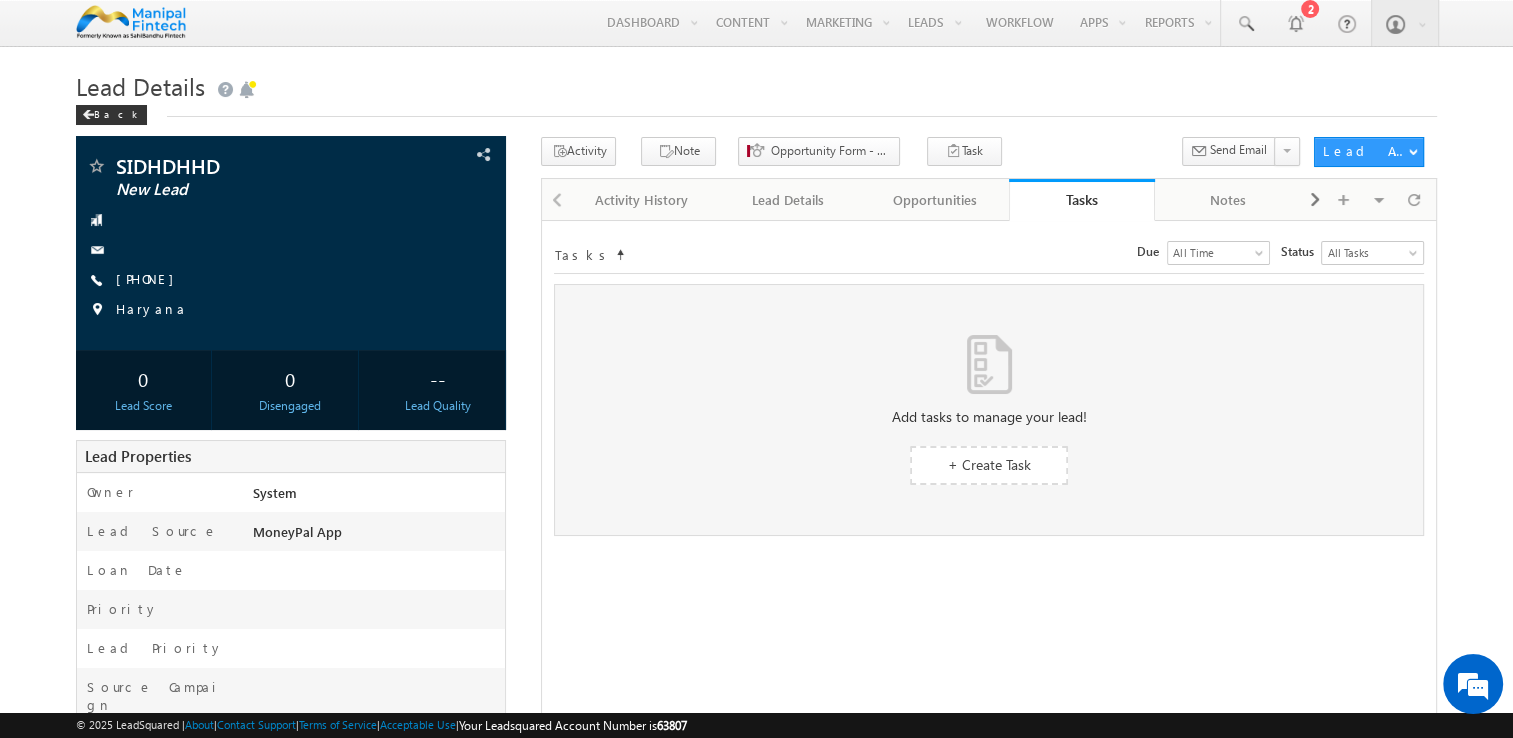 scroll, scrollTop: 0, scrollLeft: 0, axis: both 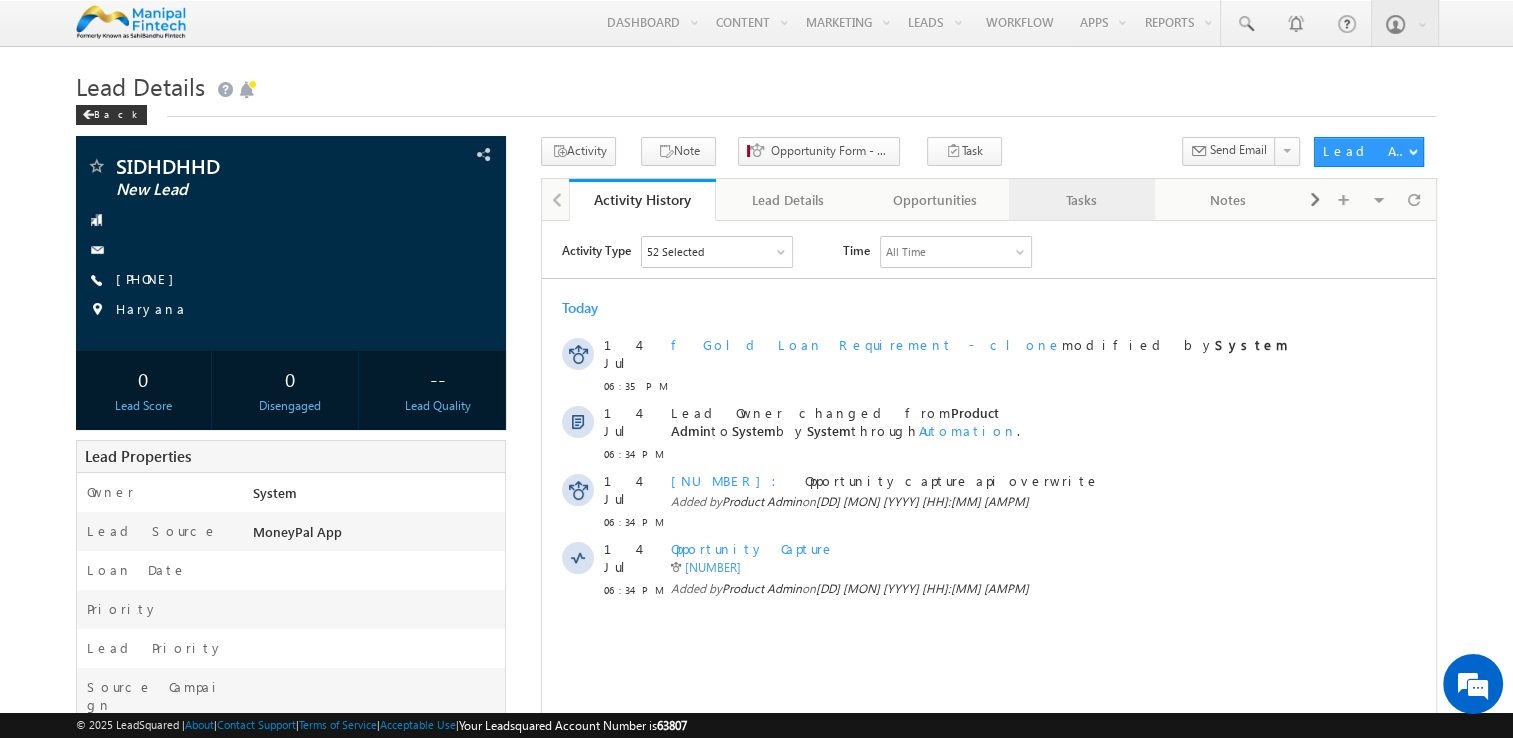 click on "Tasks" at bounding box center [1082, 200] 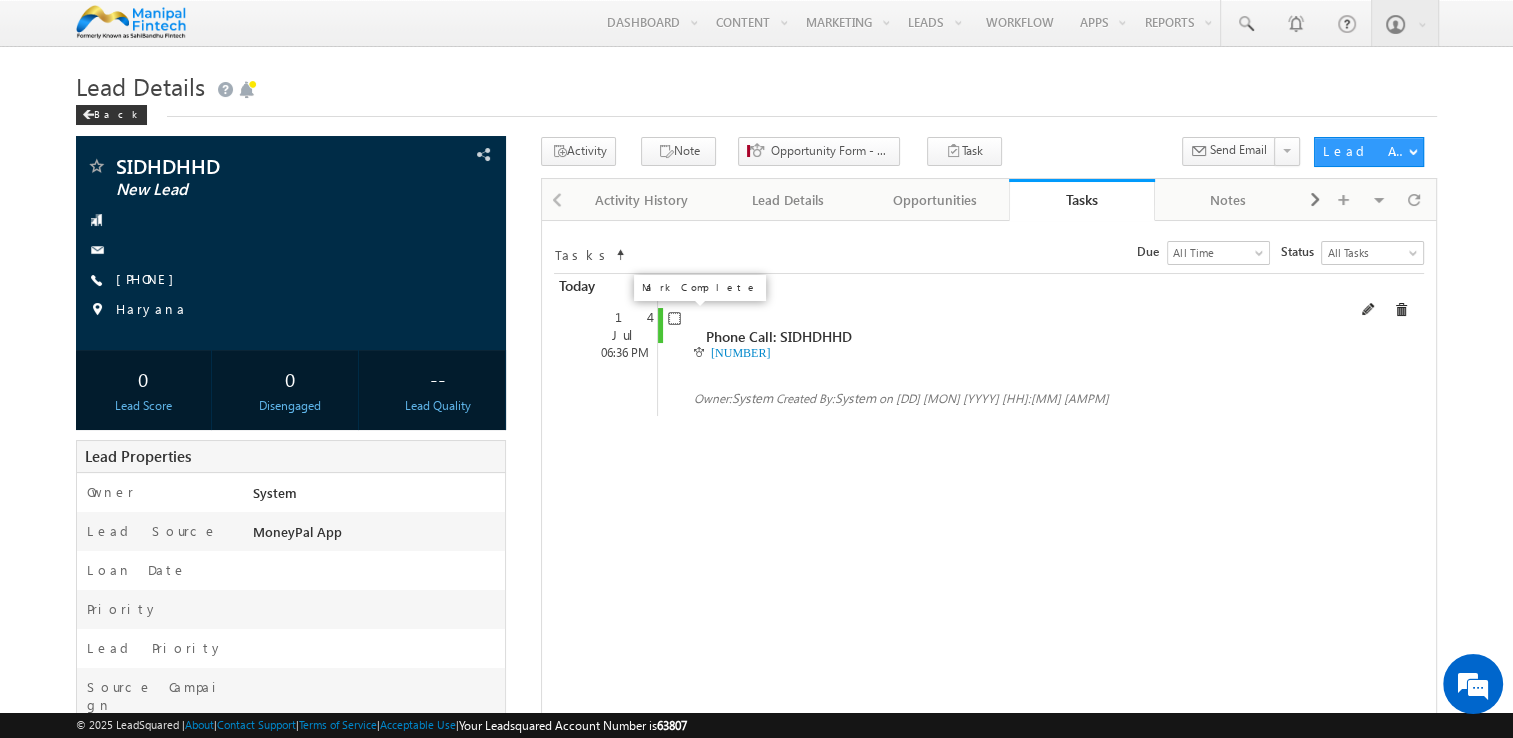 click at bounding box center (674, 318) 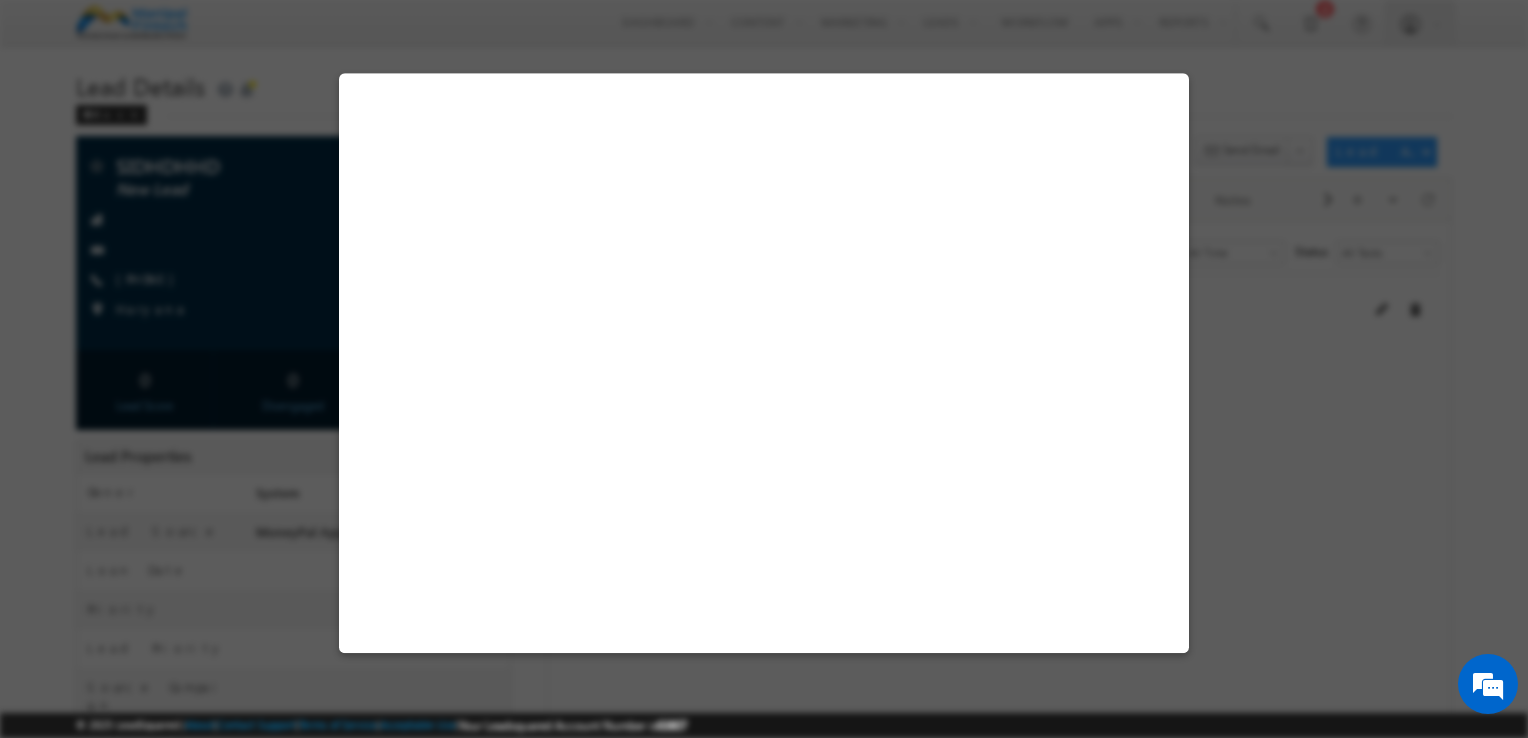 select on "MoneyPal App" 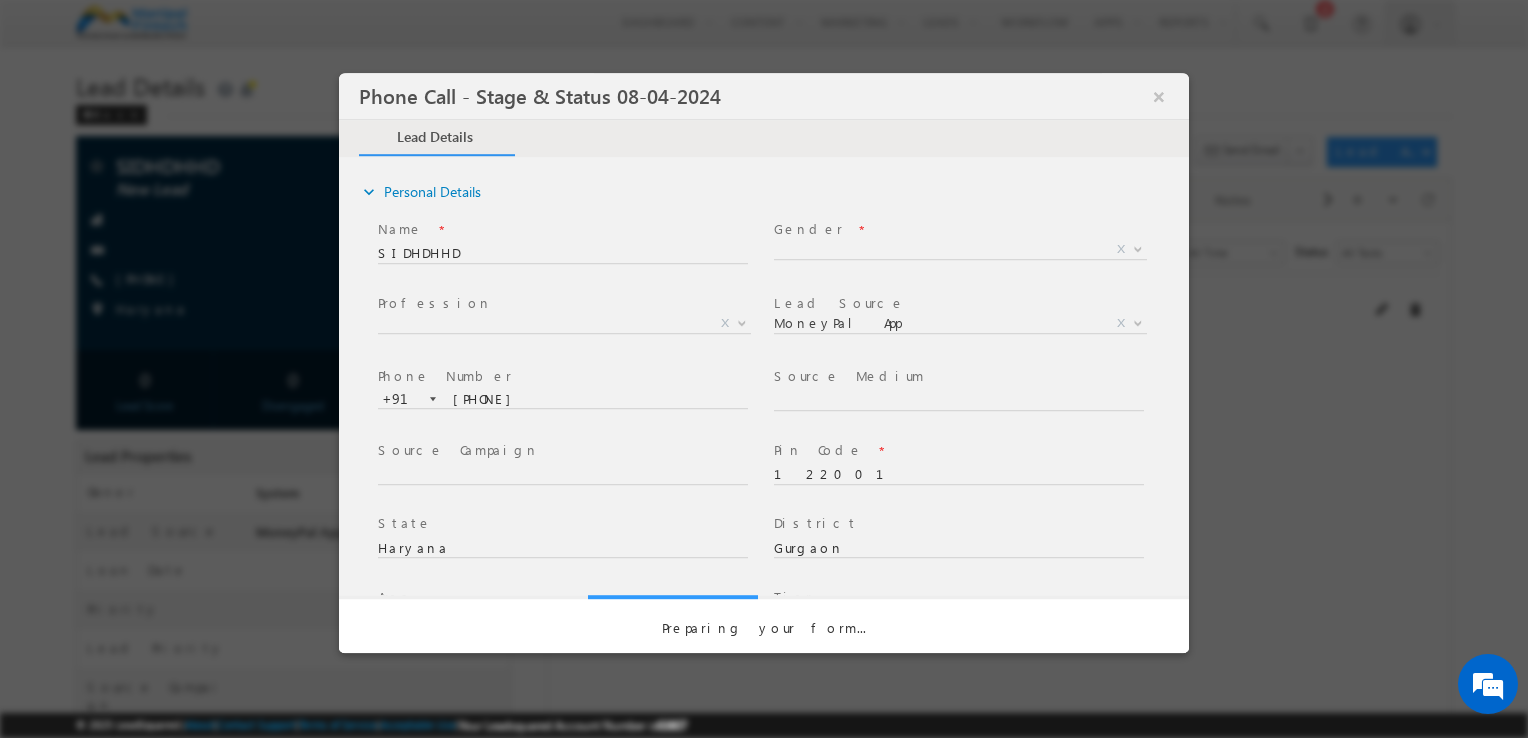 select on "Open" 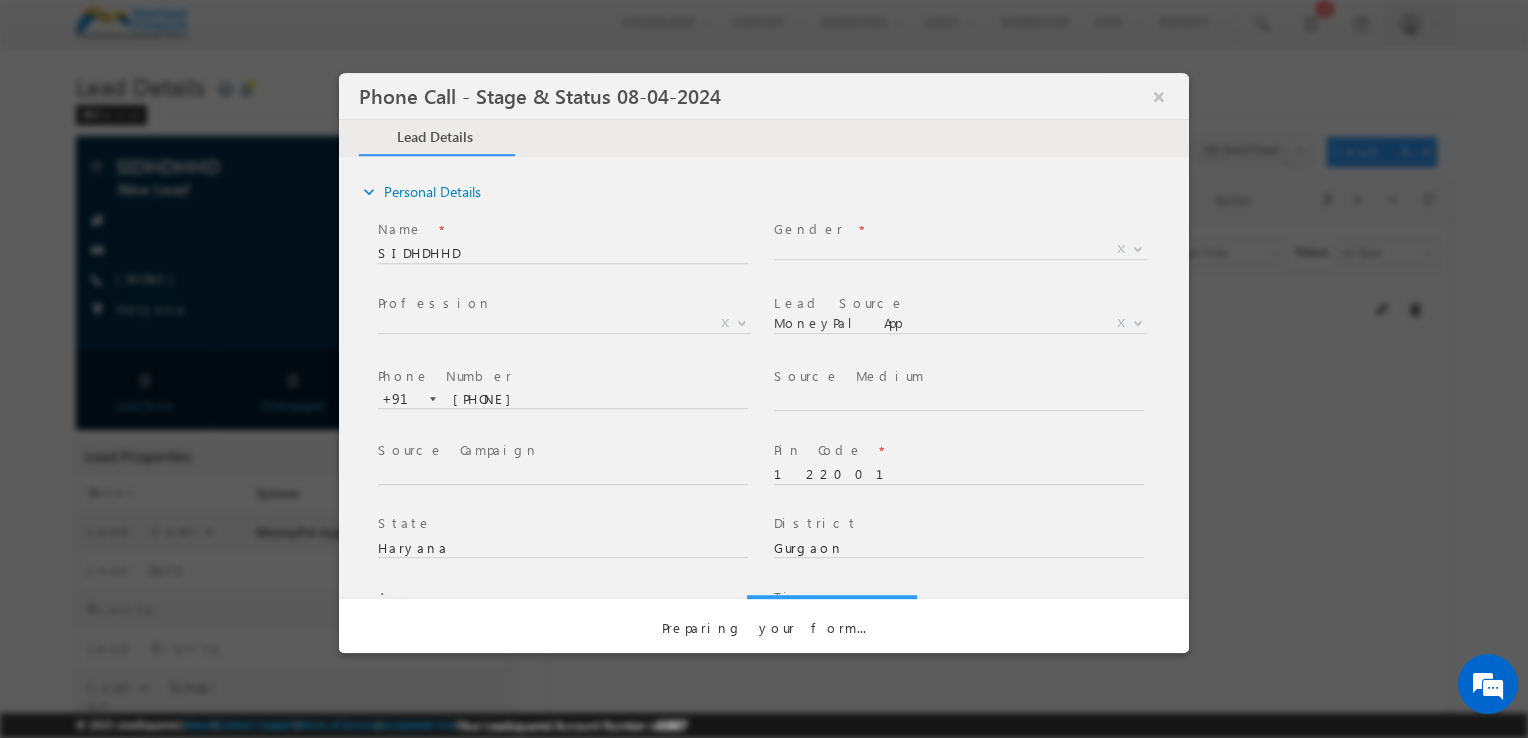 scroll, scrollTop: 0, scrollLeft: 0, axis: both 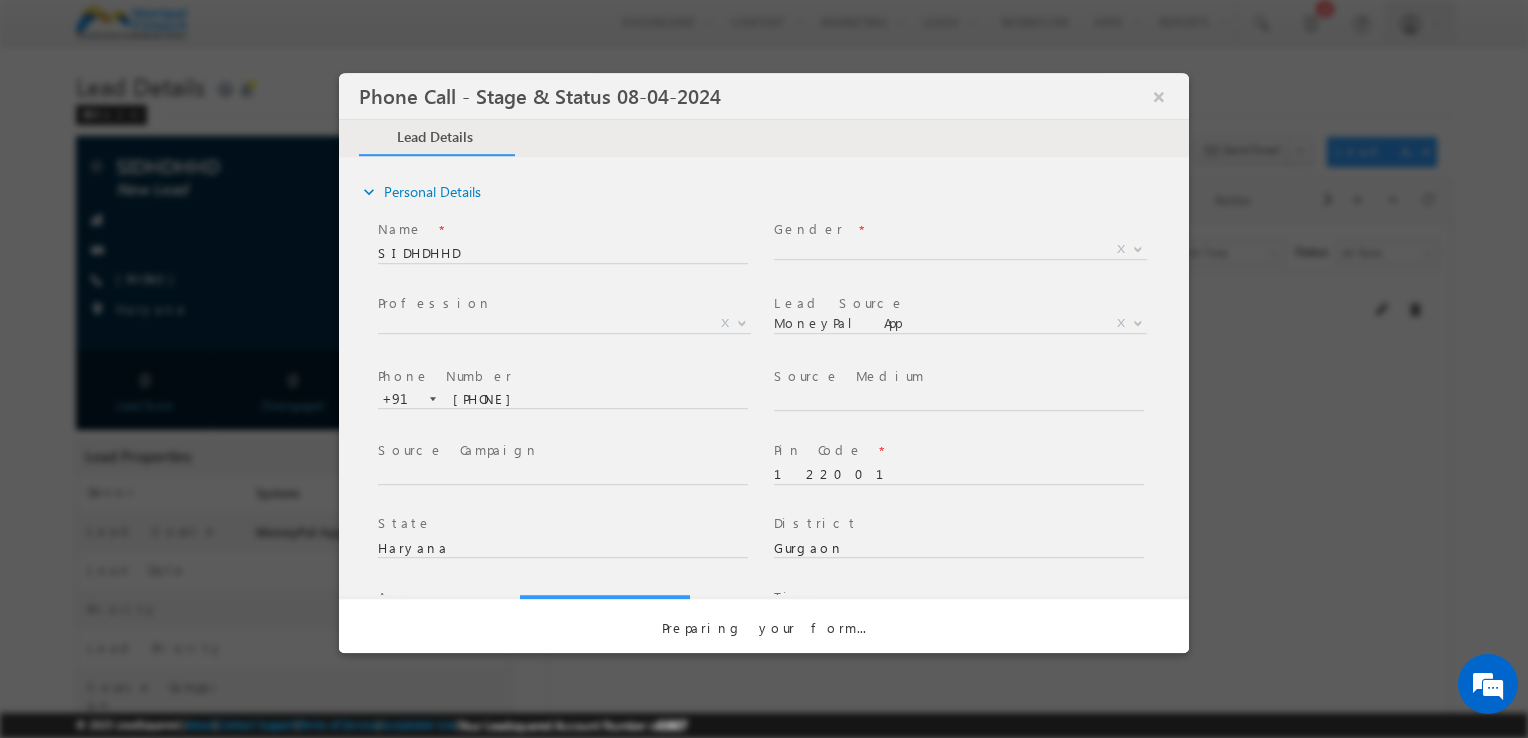 select on "Fresh Lead" 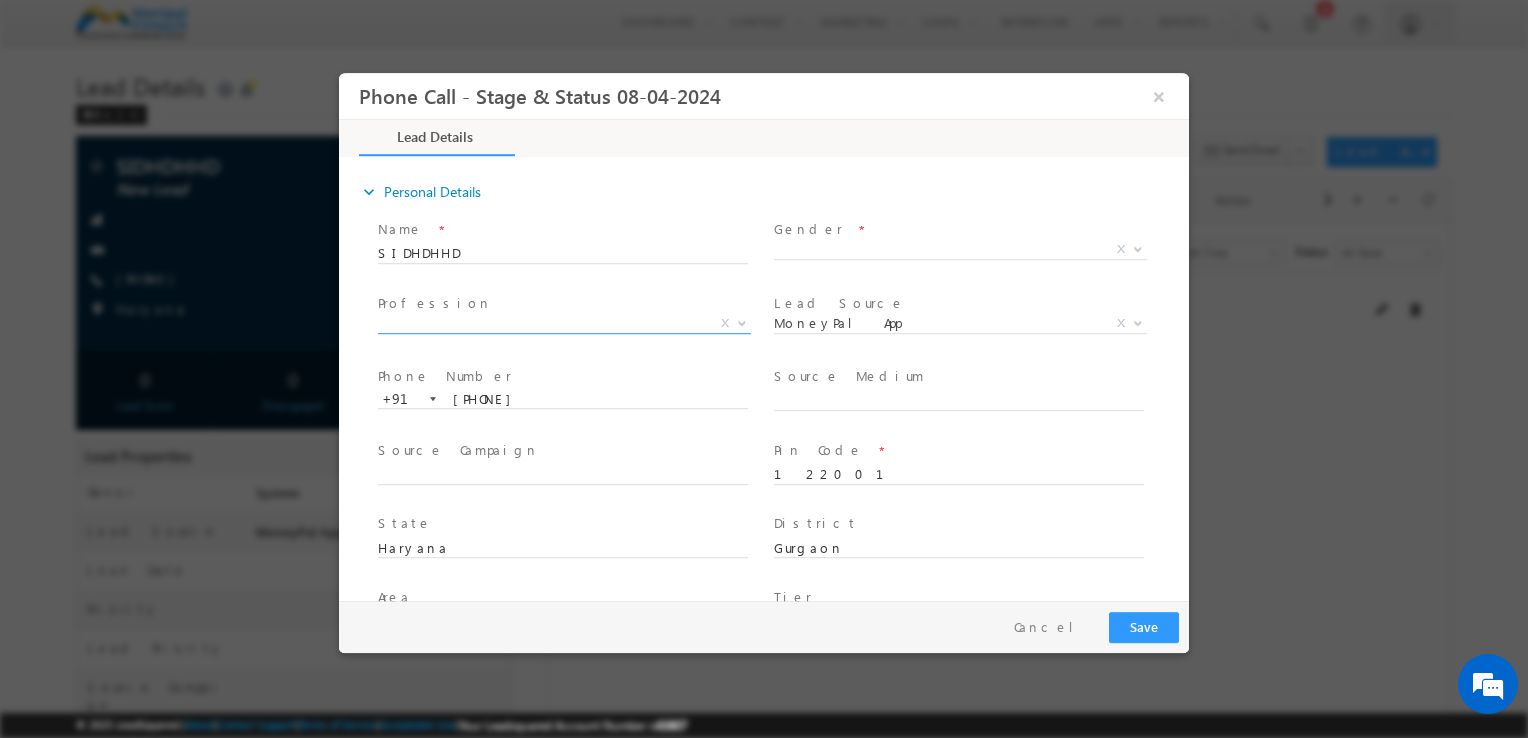 scroll, scrollTop: 0, scrollLeft: 0, axis: both 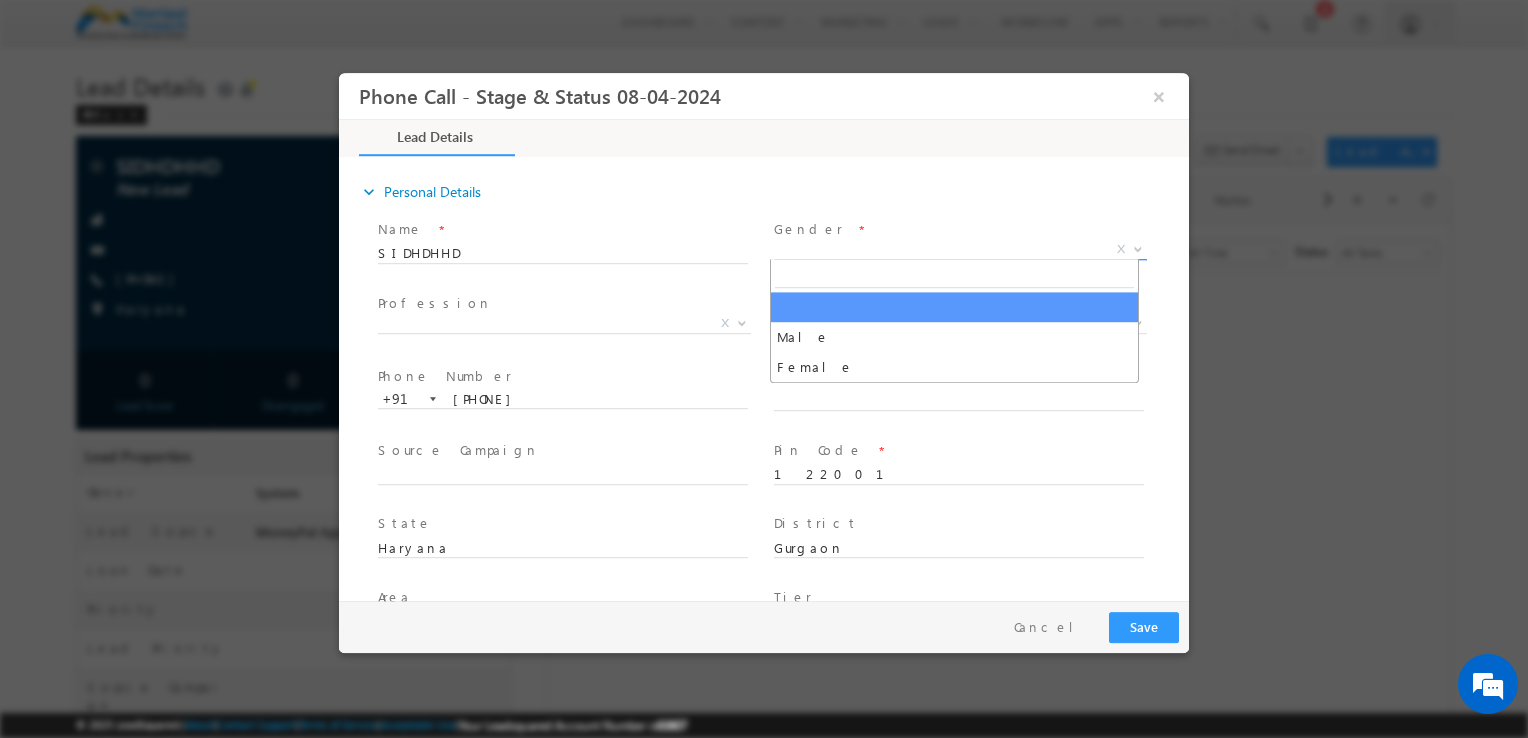 click on "X" at bounding box center (960, 250) 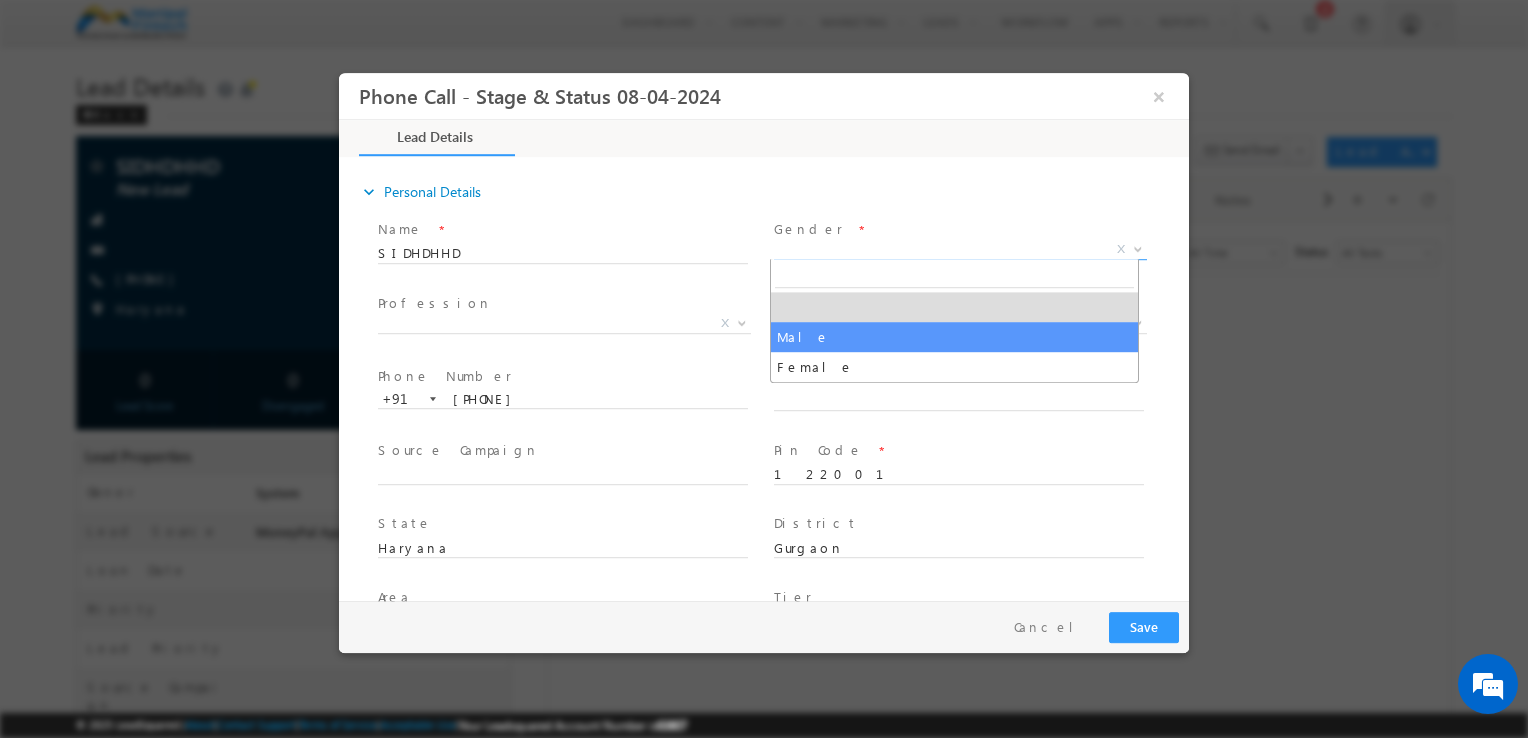 select on "Male" 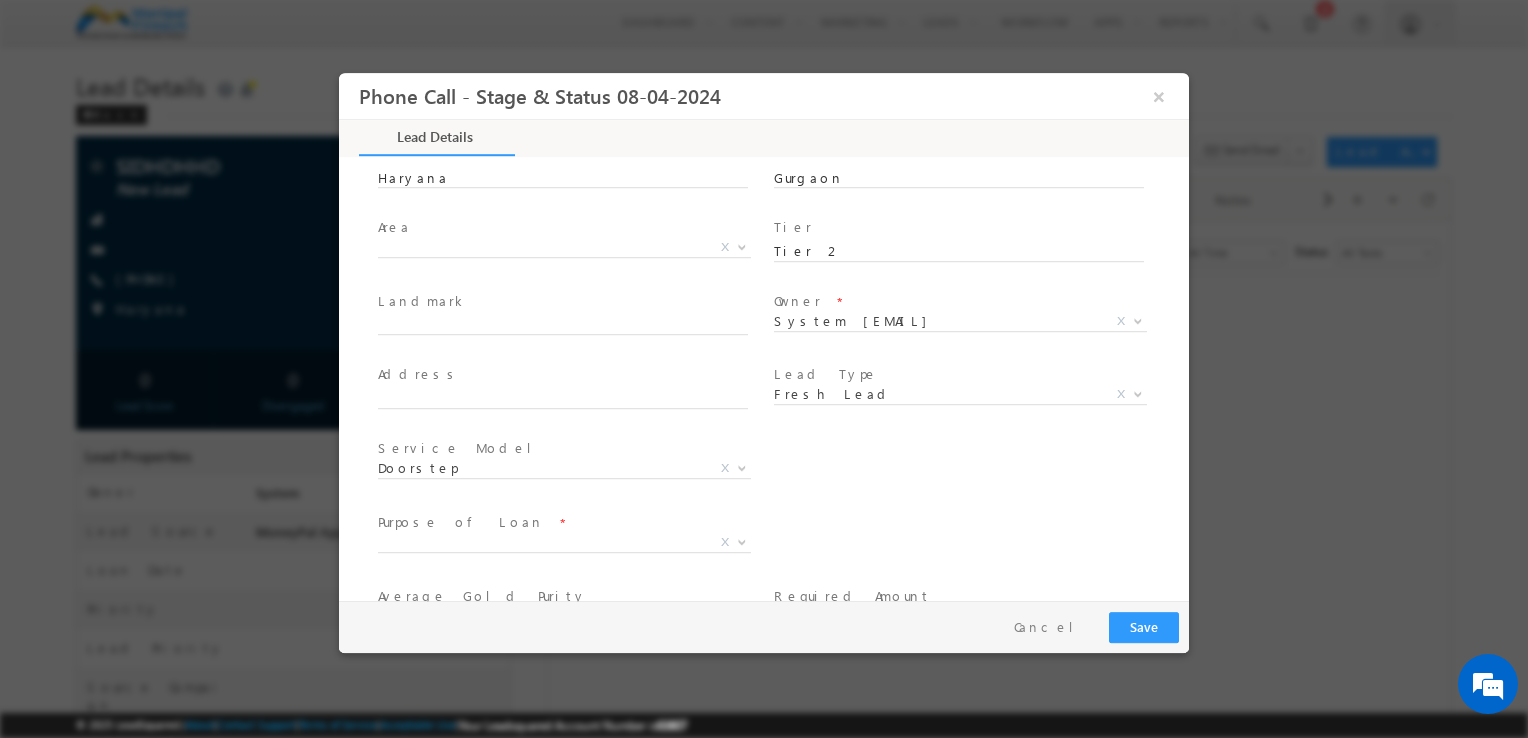 scroll, scrollTop: 371, scrollLeft: 0, axis: vertical 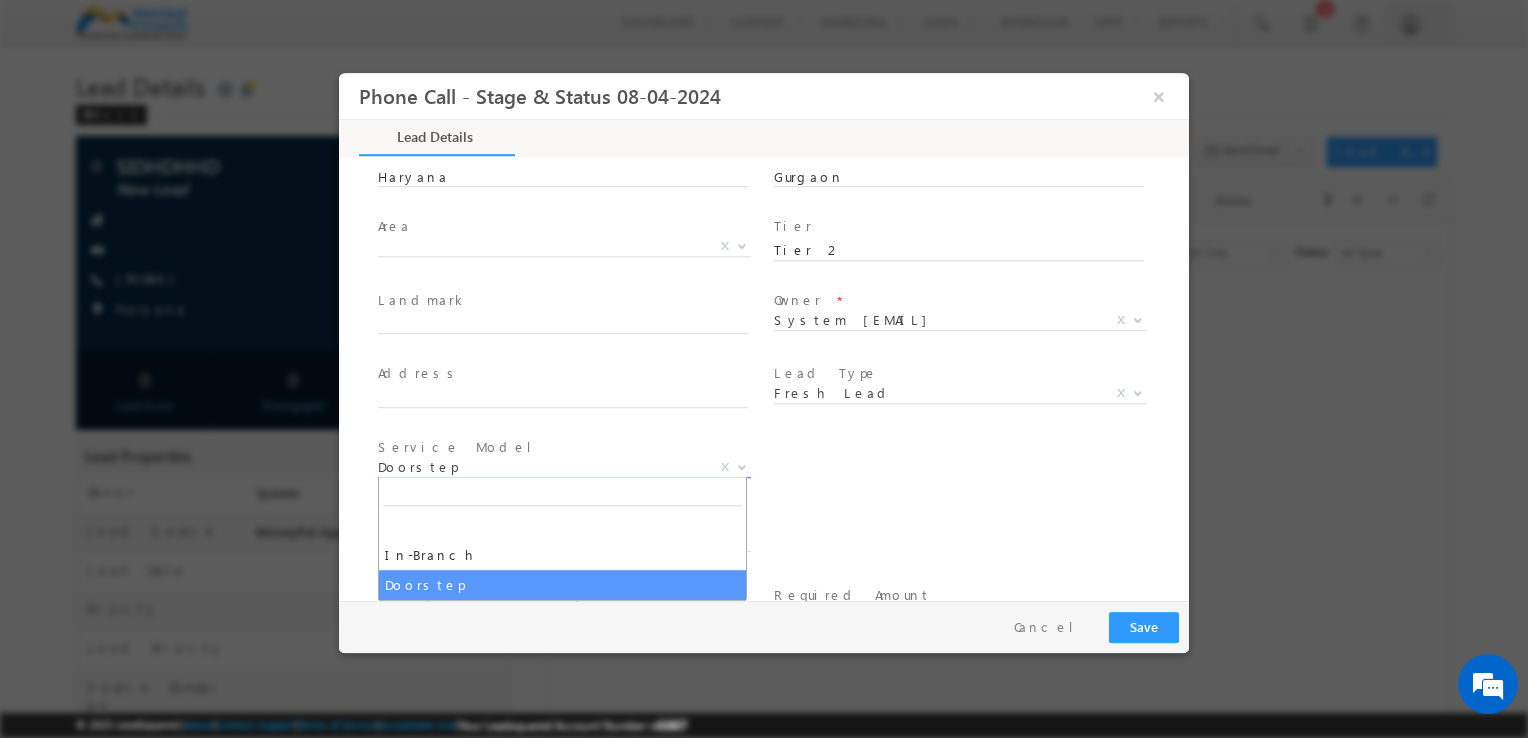 click on "Doorstep" at bounding box center [540, 467] 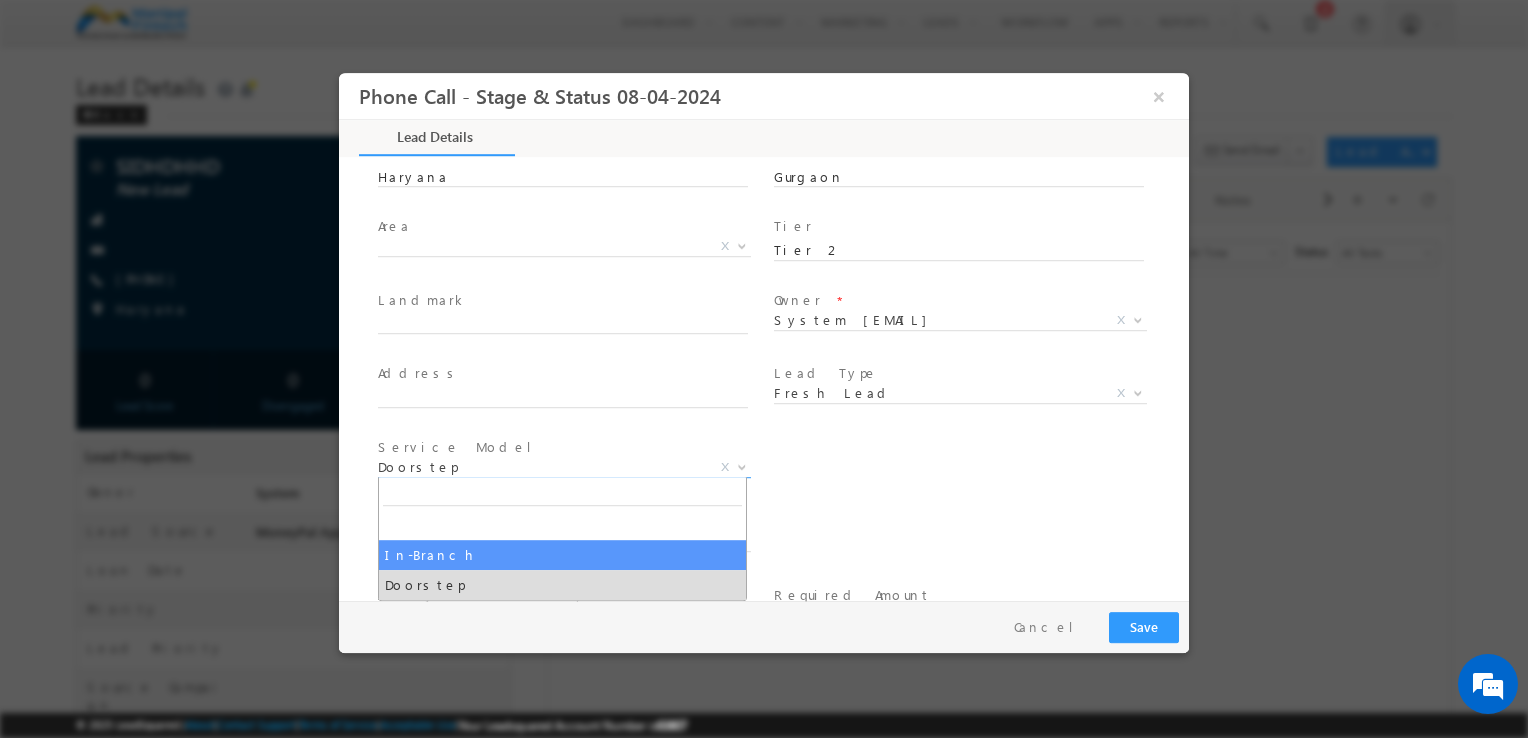 select on "In-Branch" 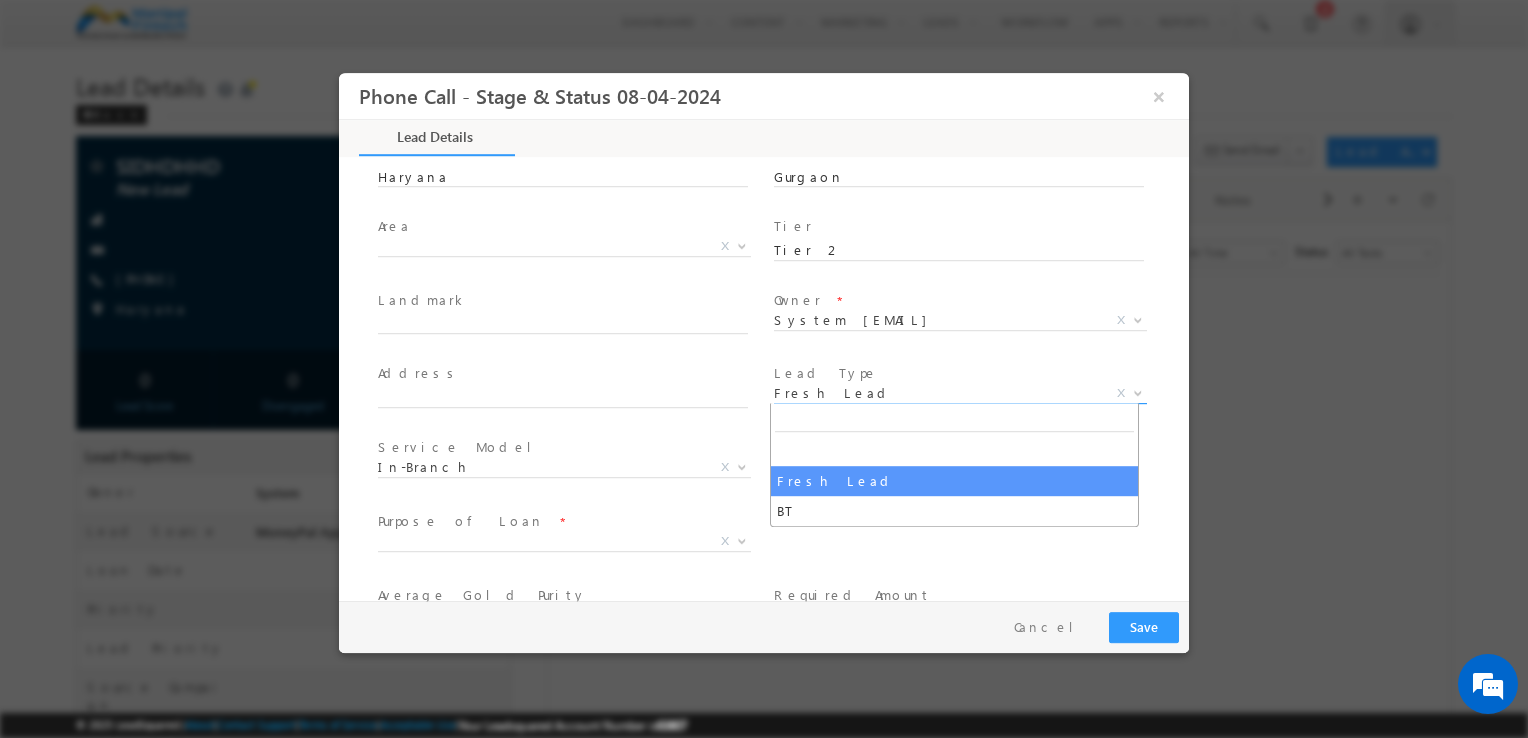 click on "Fresh Lead" at bounding box center (936, 393) 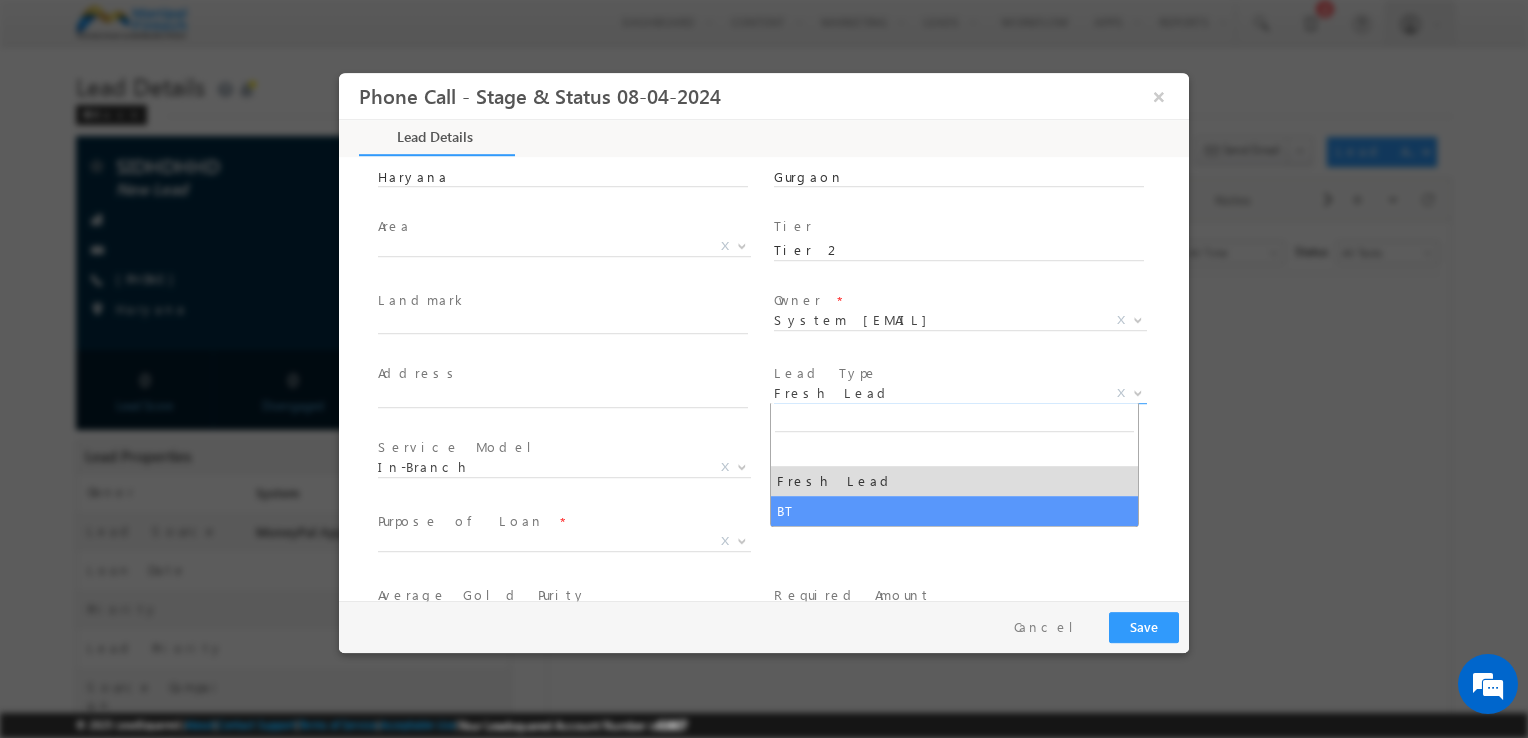 select on "BT" 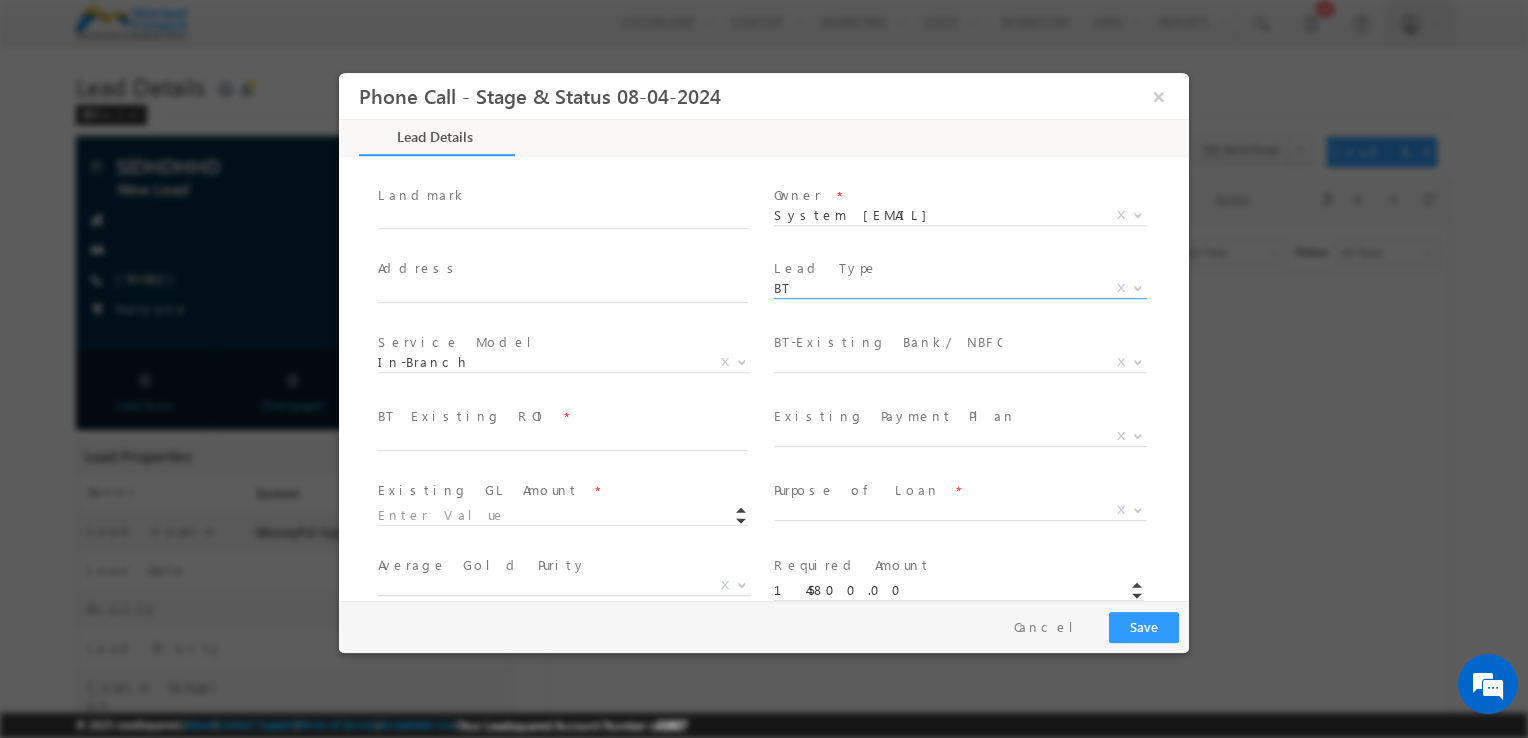 scroll, scrollTop: 478, scrollLeft: 0, axis: vertical 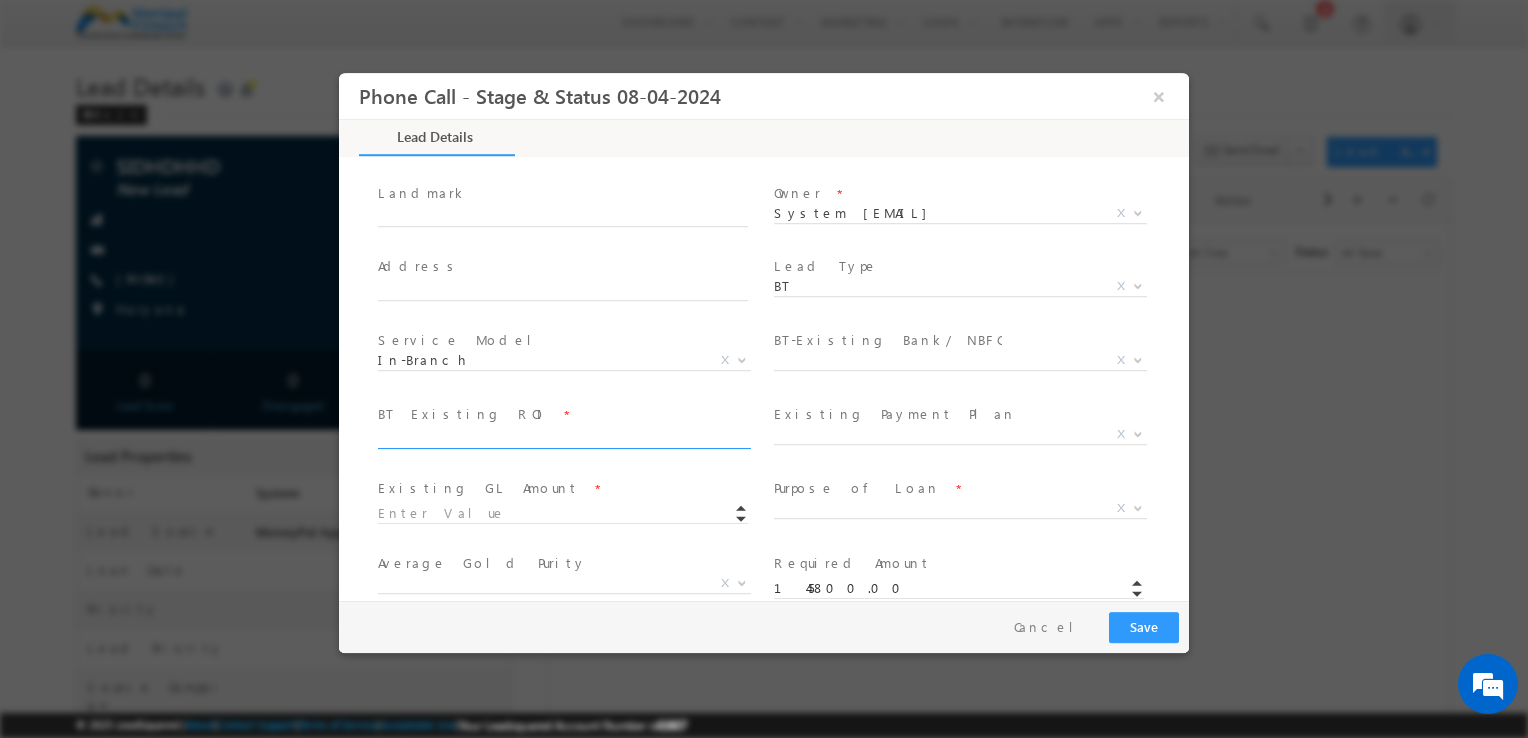 click at bounding box center [563, 439] 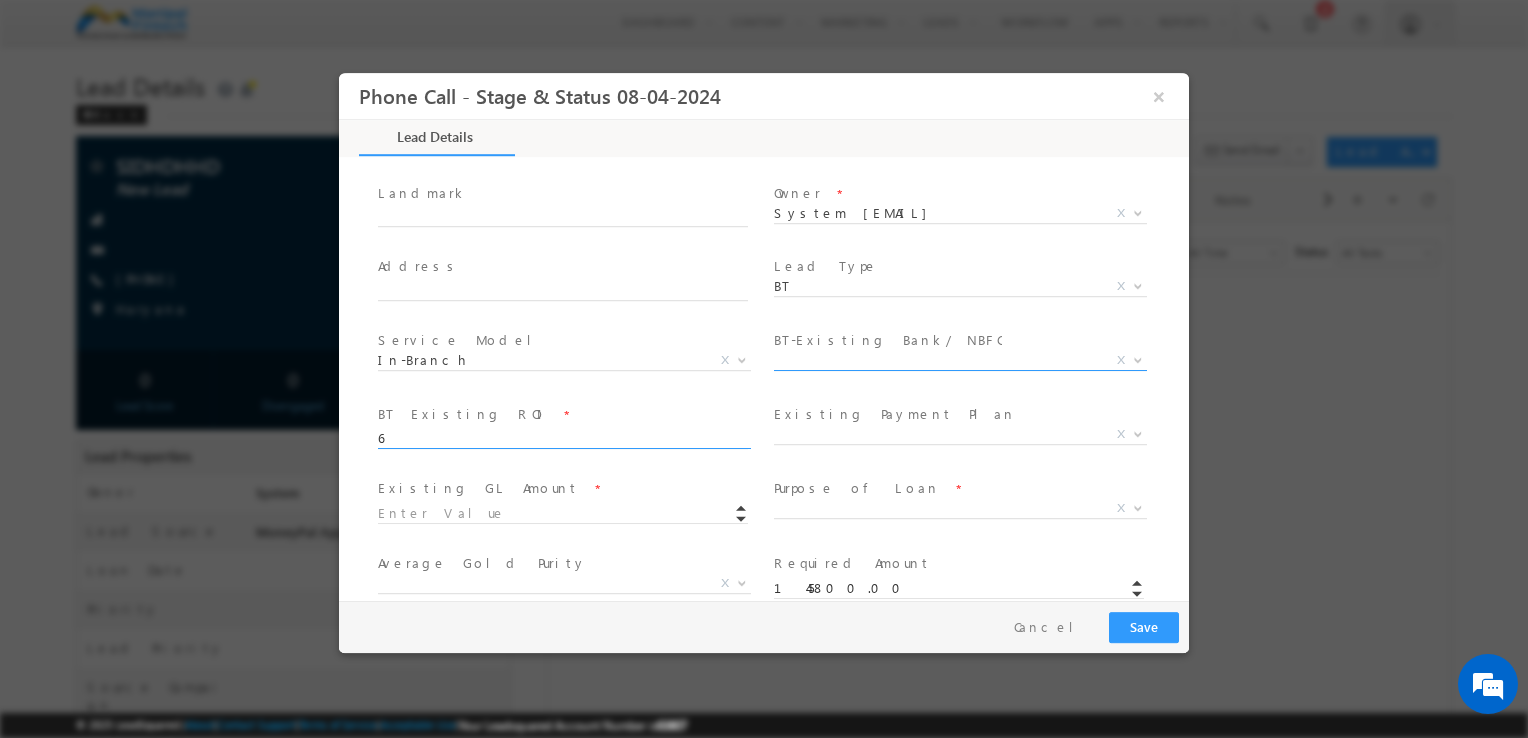 type on "6" 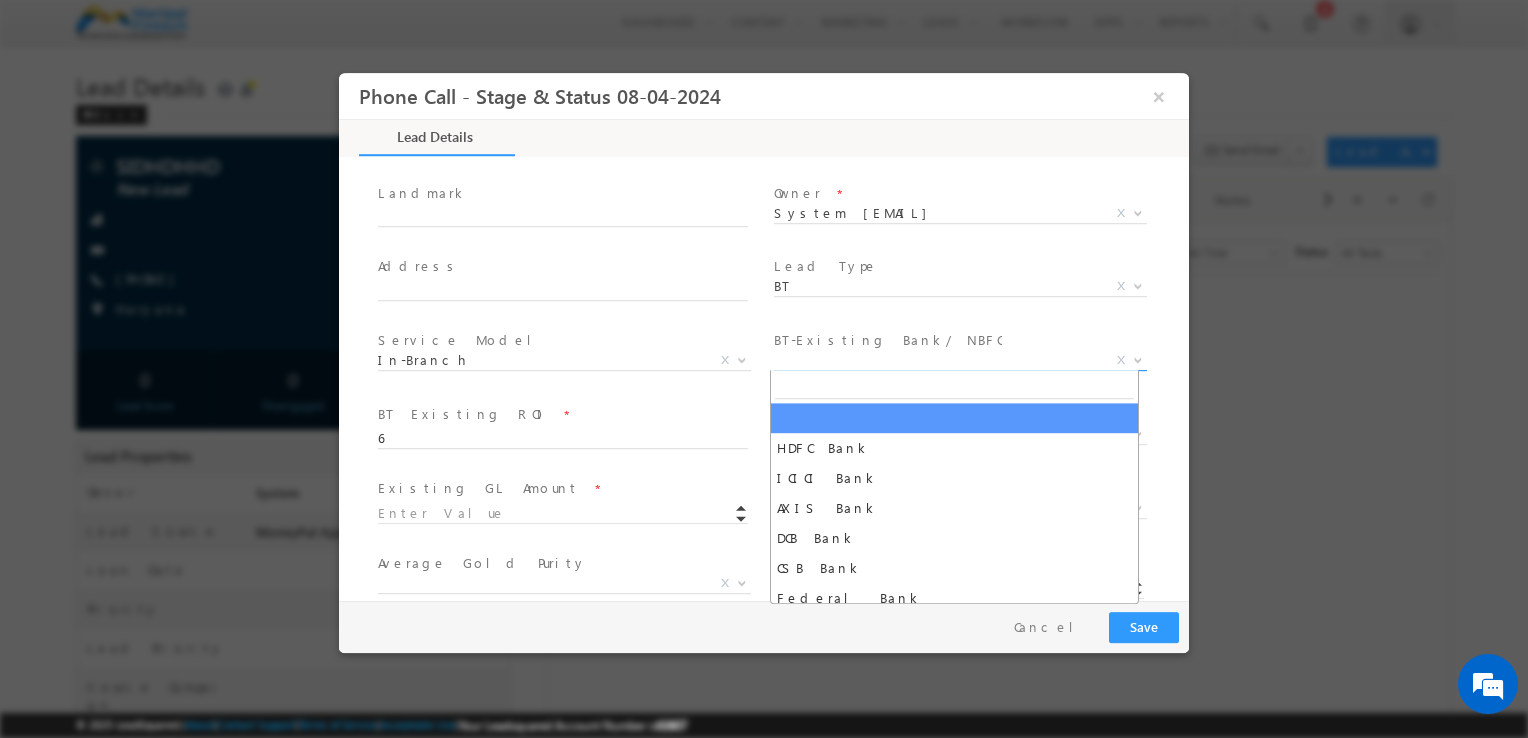 click on "X" at bounding box center [960, 361] 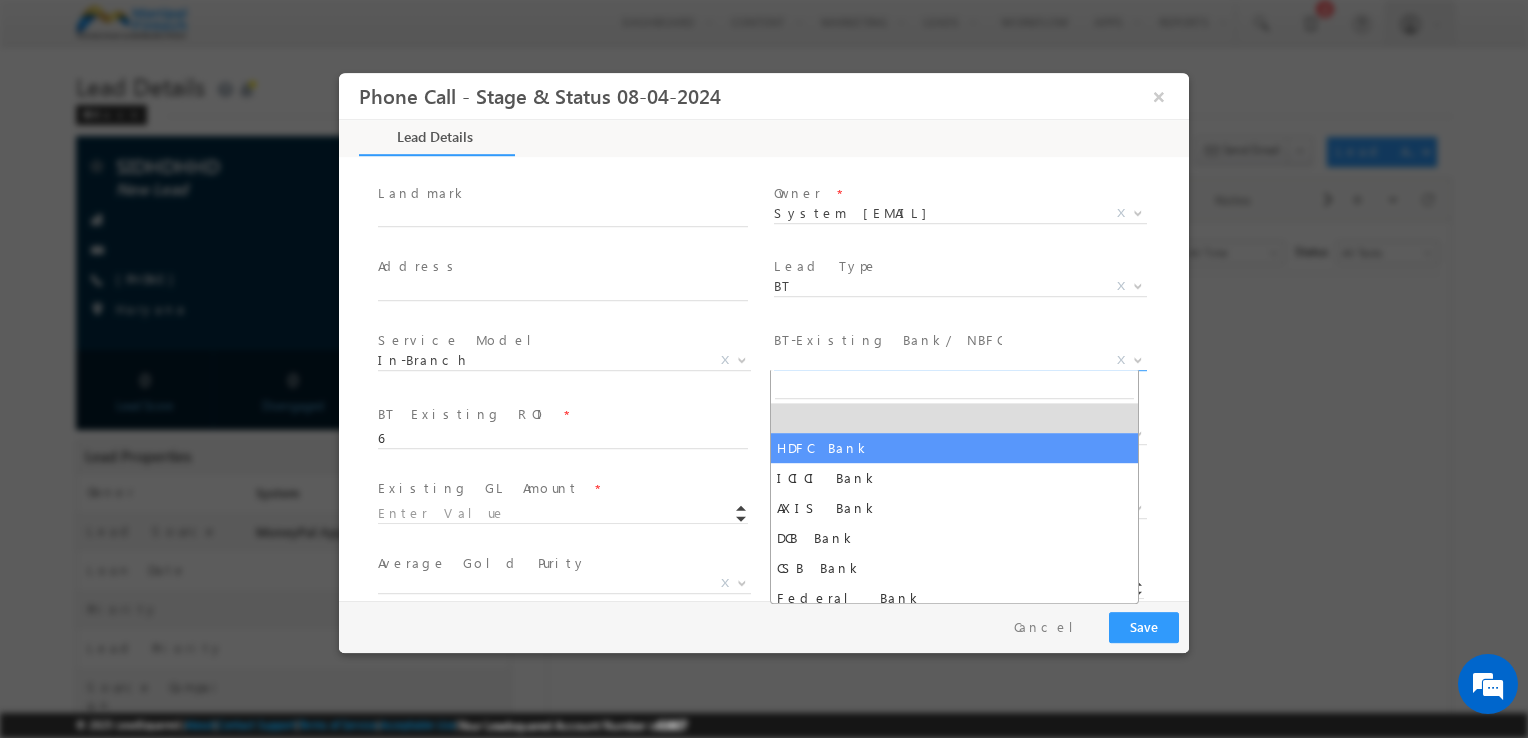 select on "HDFC Bank" 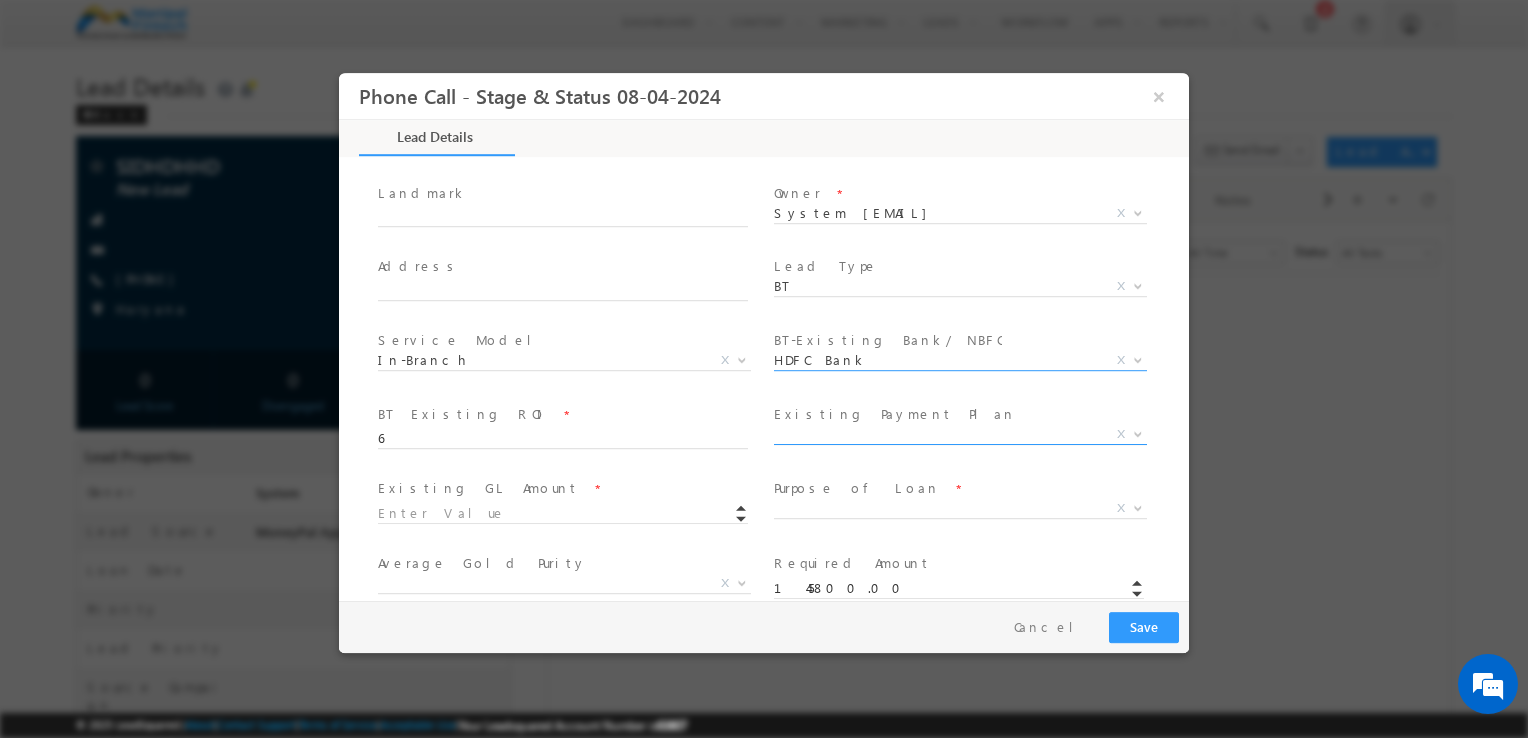 click on "X" at bounding box center [960, 435] 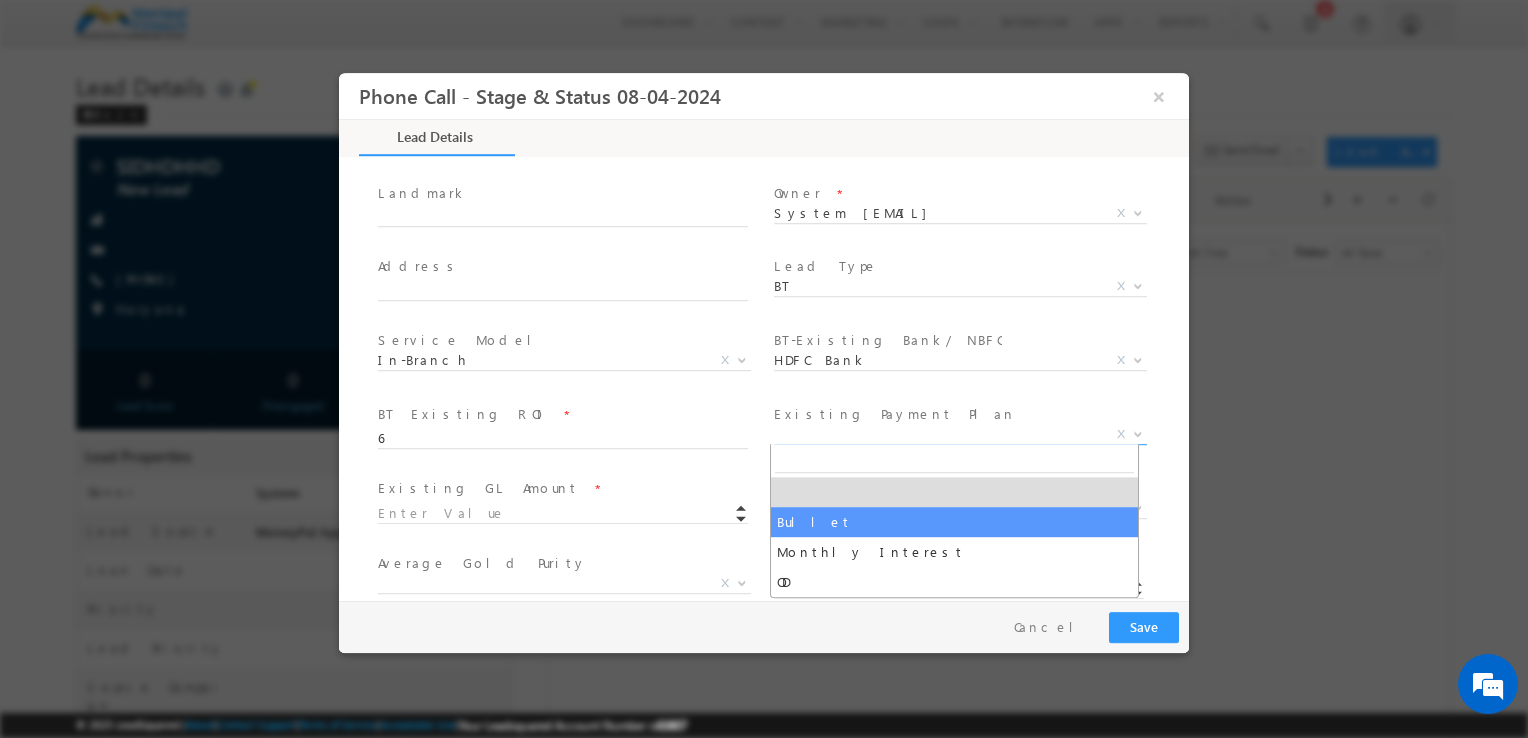 select on "Bullet" 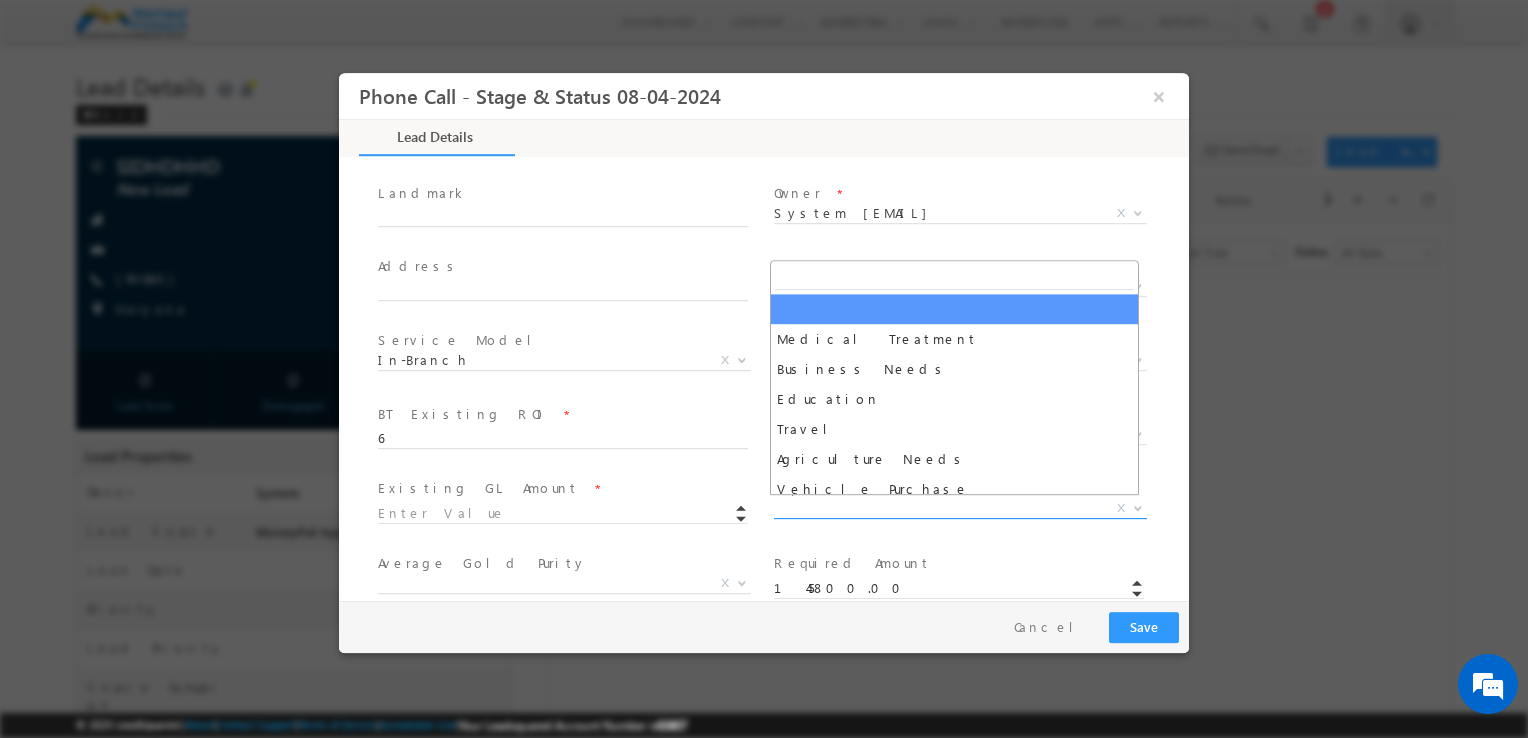 click on "X" at bounding box center [960, 509] 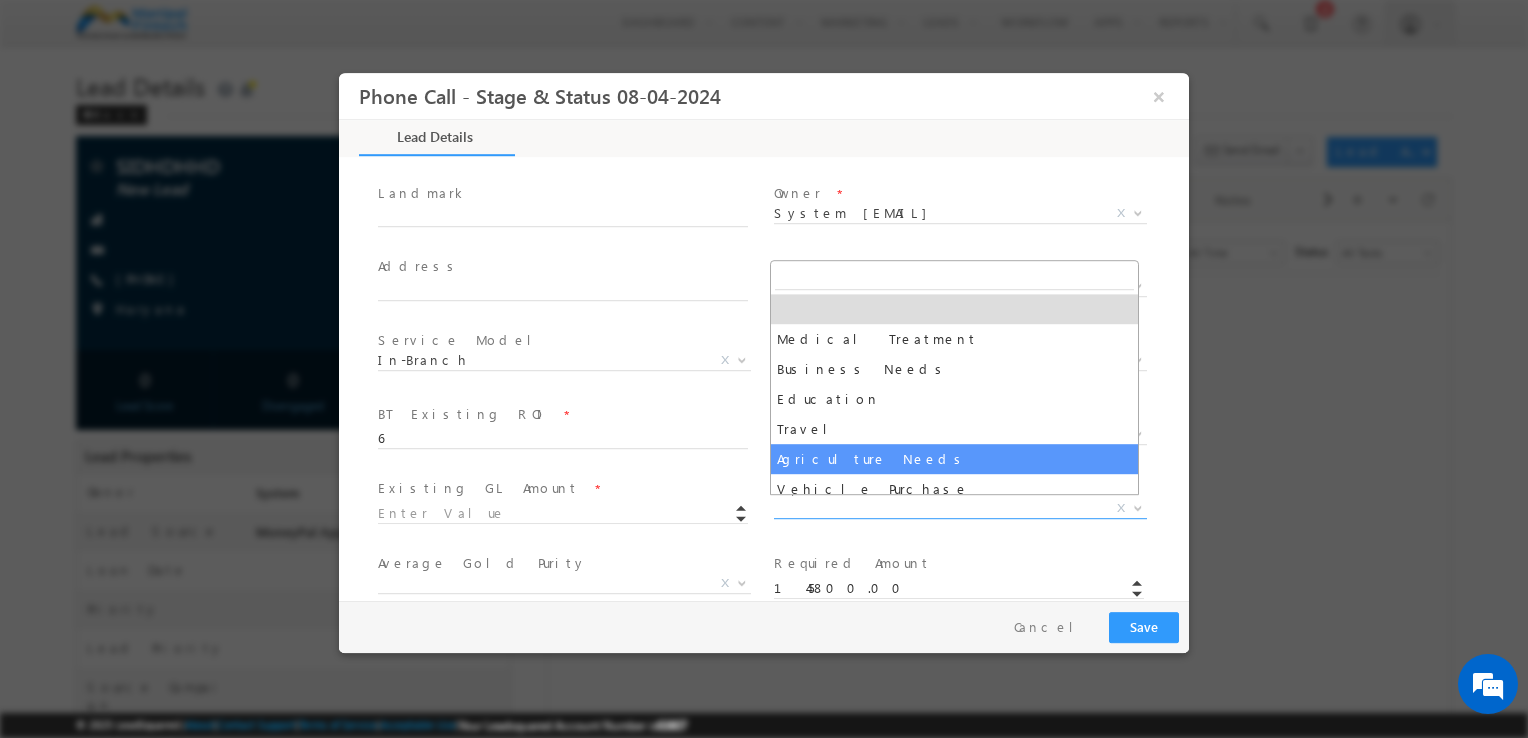 select on "Agriculture Needs" 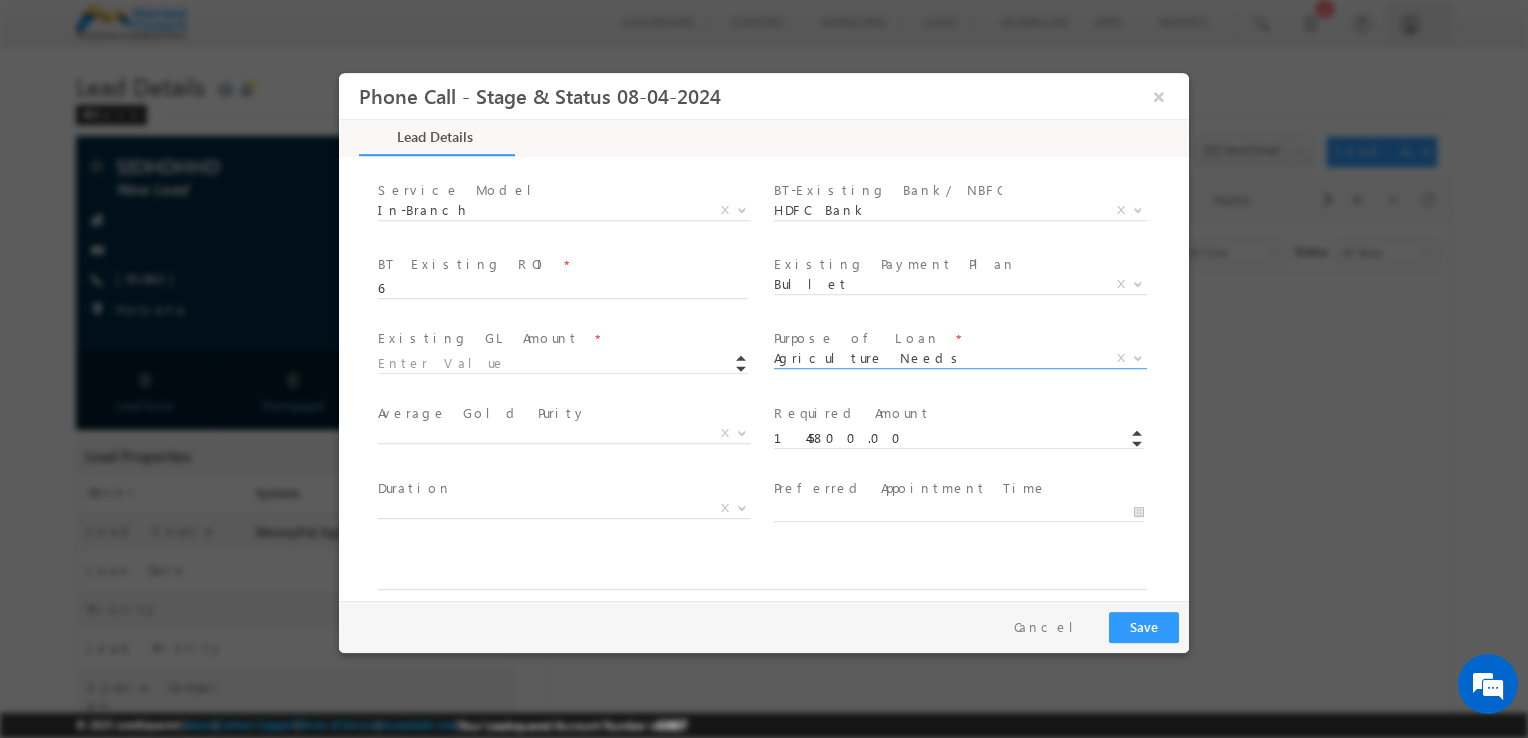 scroll, scrollTop: 635, scrollLeft: 0, axis: vertical 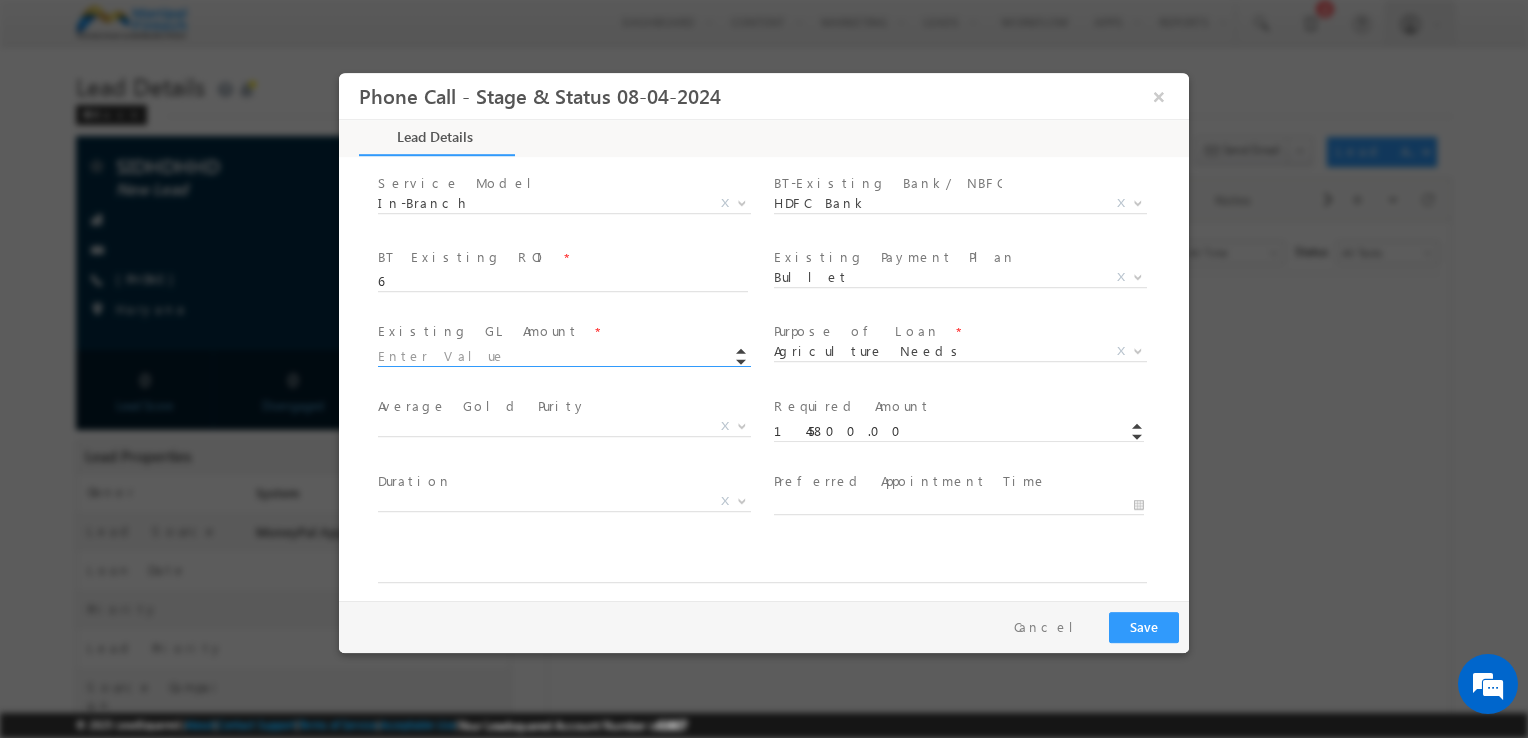 click at bounding box center (563, 357) 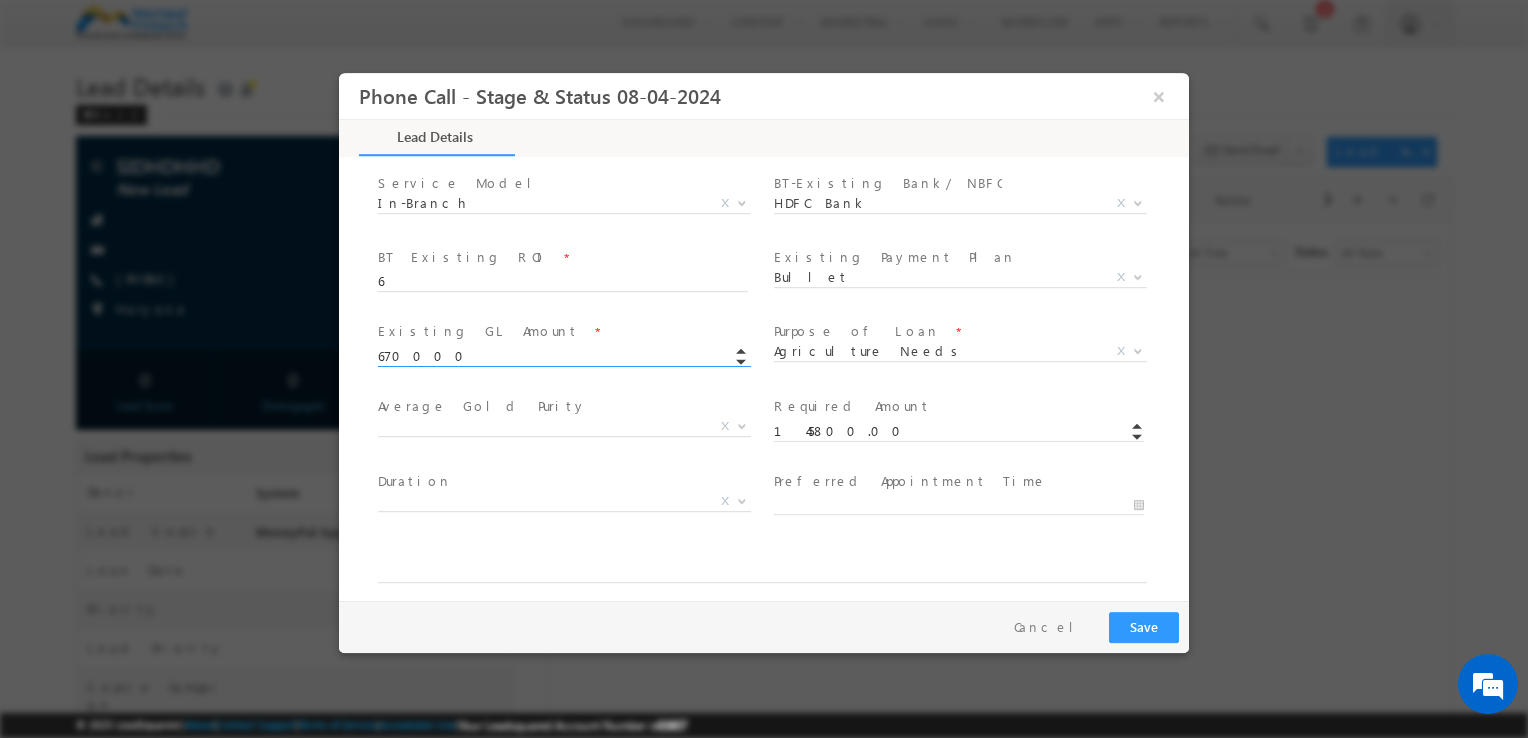 type on "670000.00" 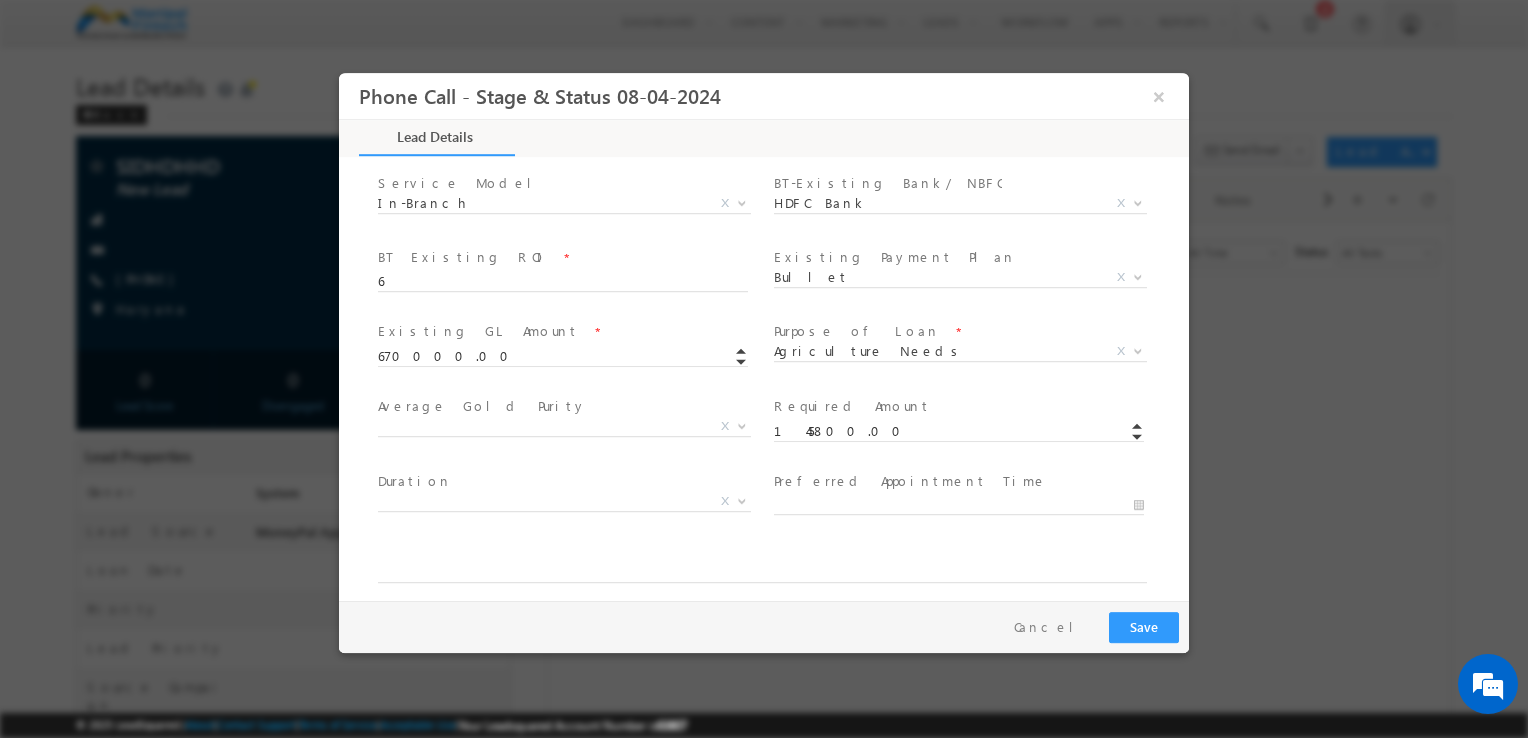 click on "Duration
*" at bounding box center [562, 482] 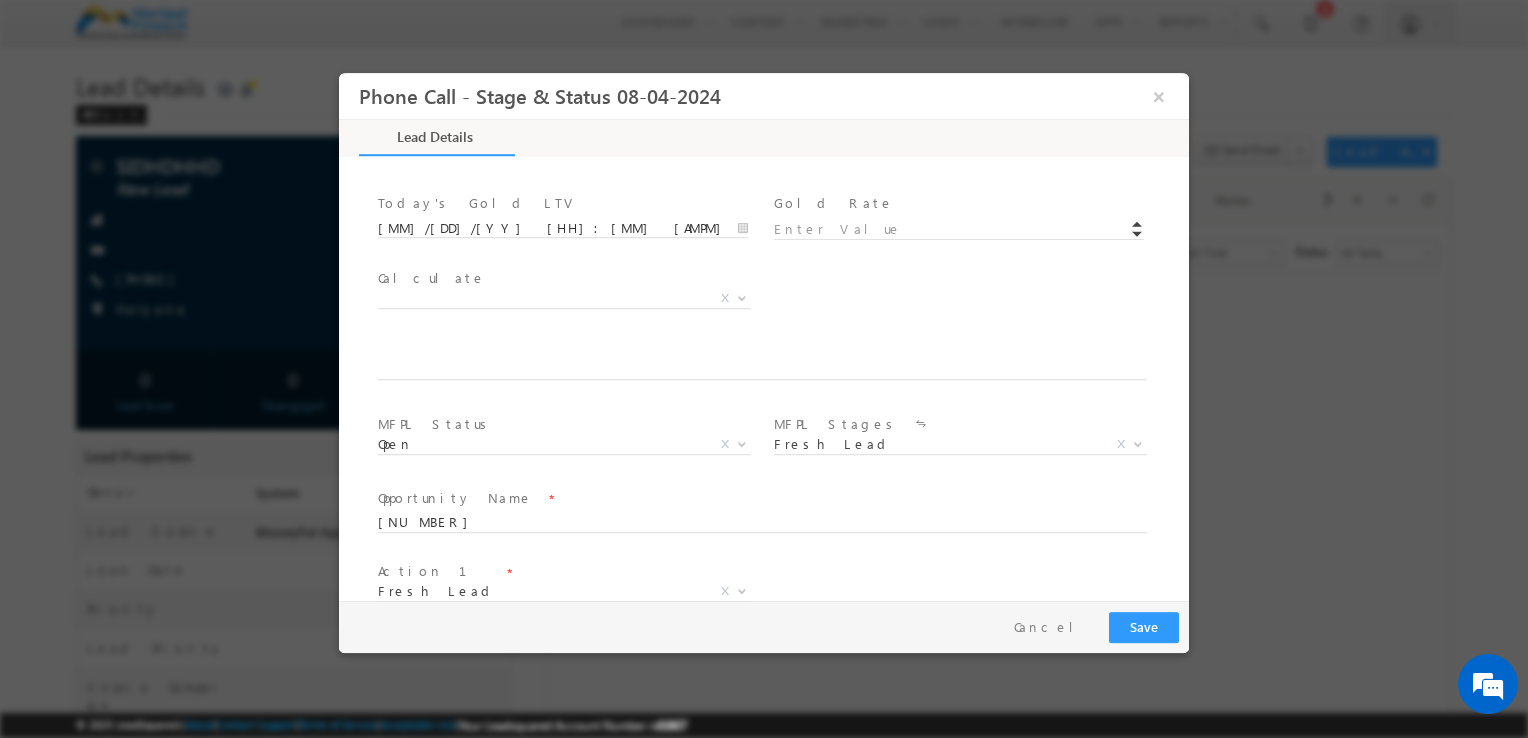scroll, scrollTop: 1092, scrollLeft: 0, axis: vertical 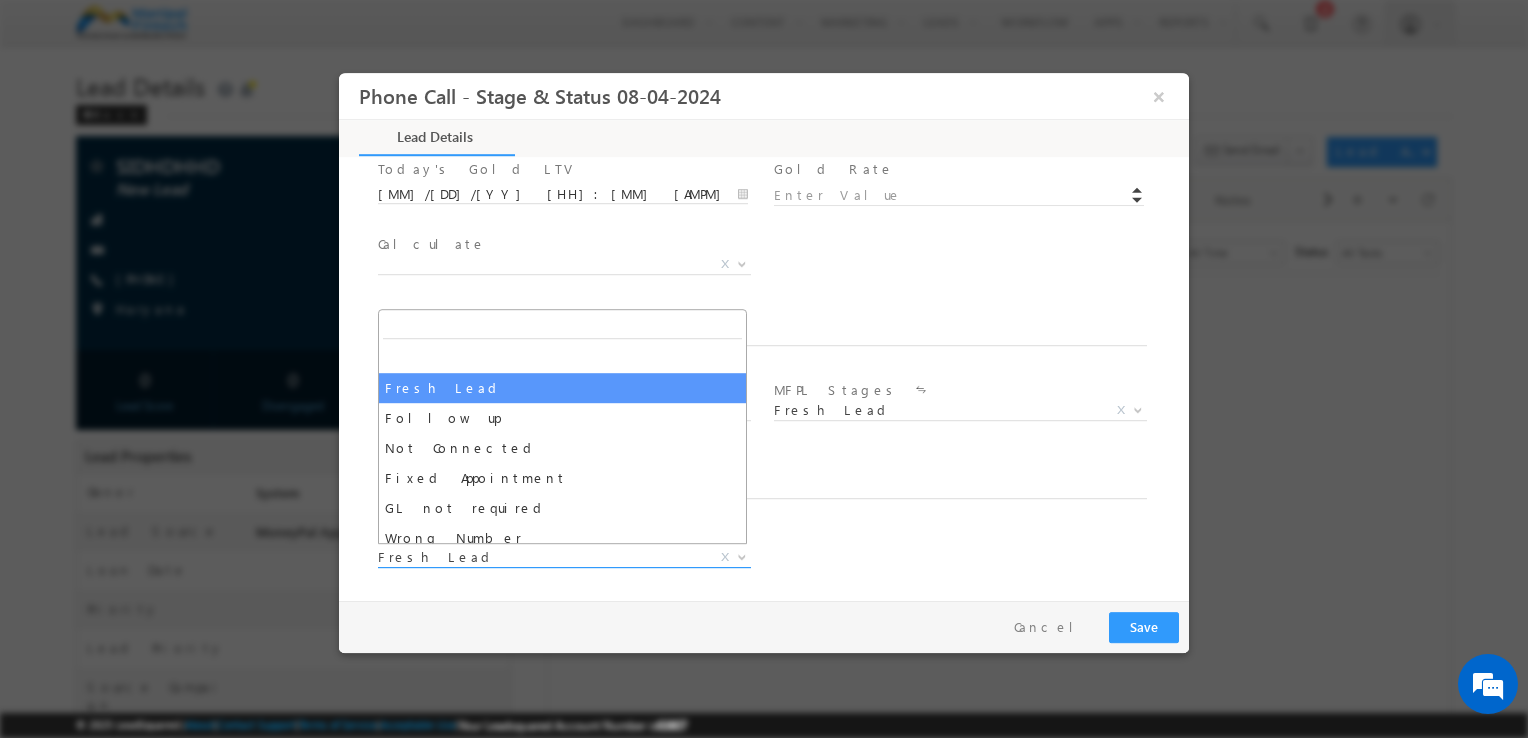click on "Fresh Lead" at bounding box center (540, 557) 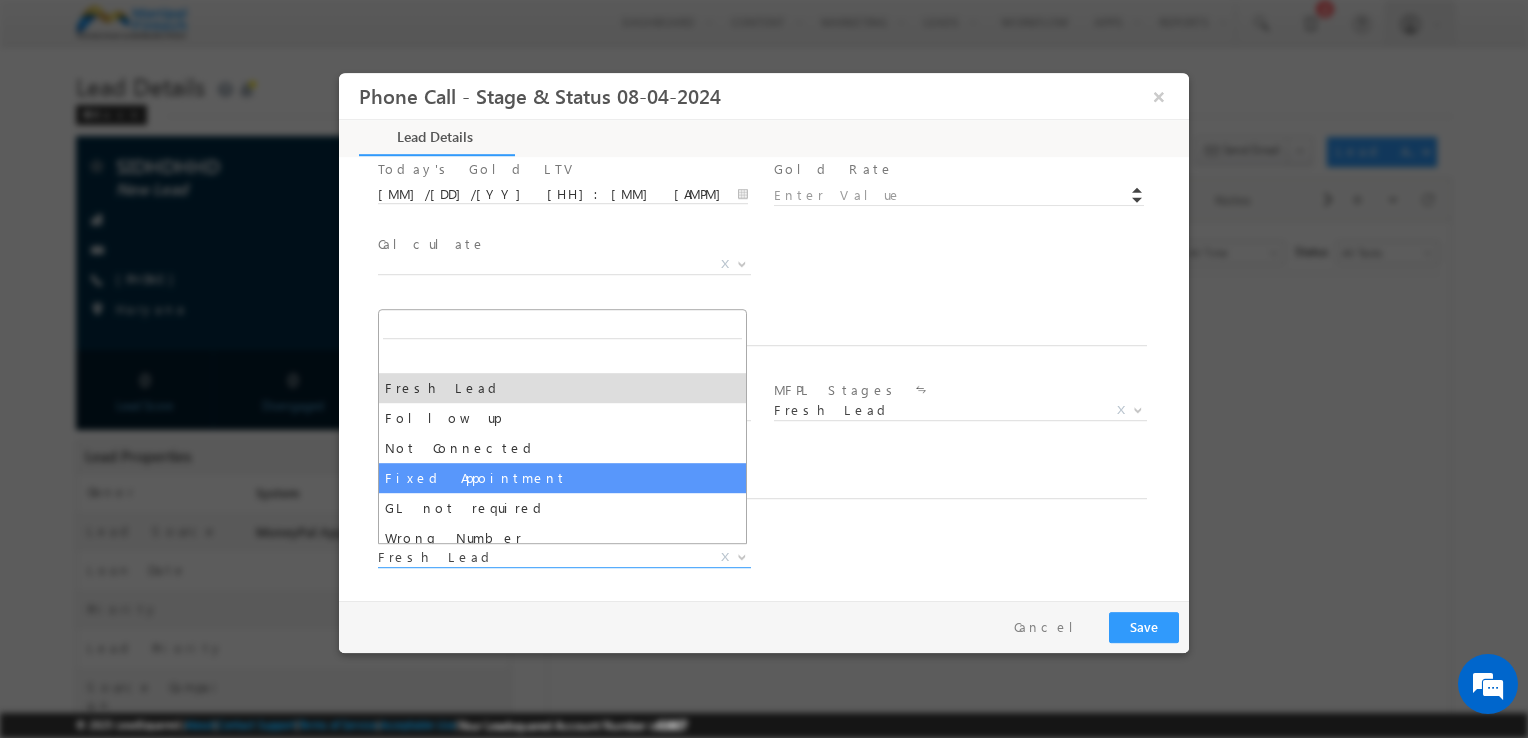 select on "Fixed Appointment" 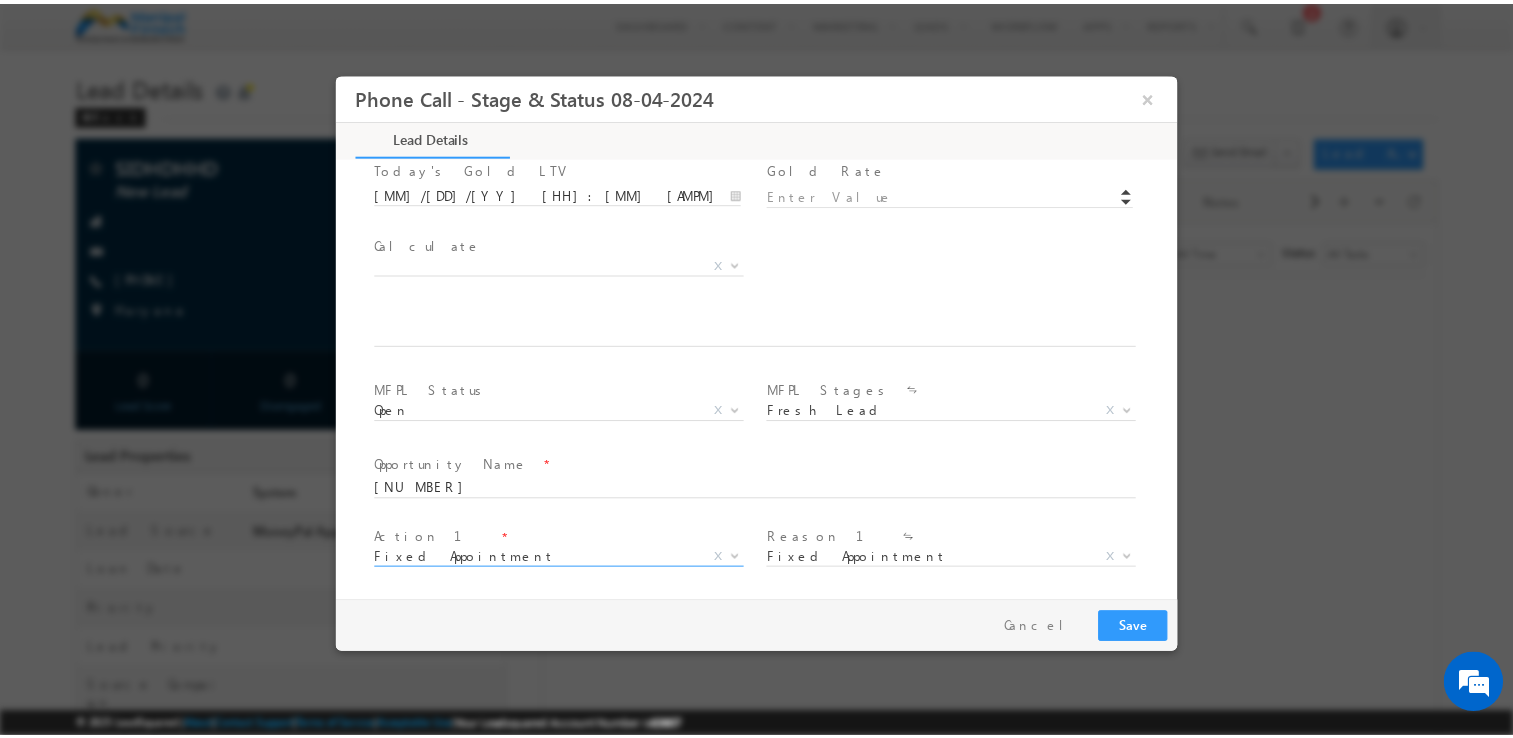 scroll, scrollTop: 1240, scrollLeft: 0, axis: vertical 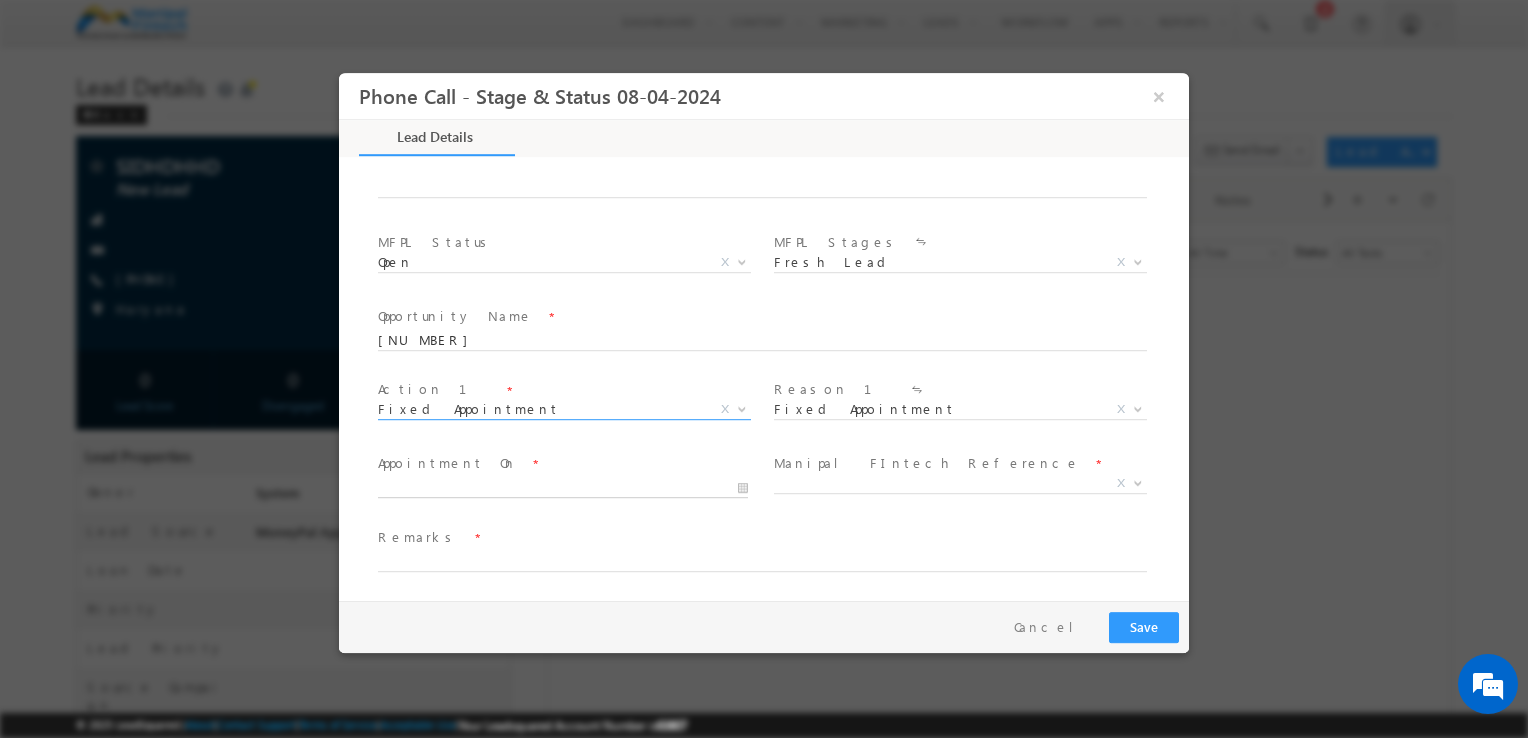 type on "[MM]/[DD]/[YY] [HH]:[MM] [AMPM]" 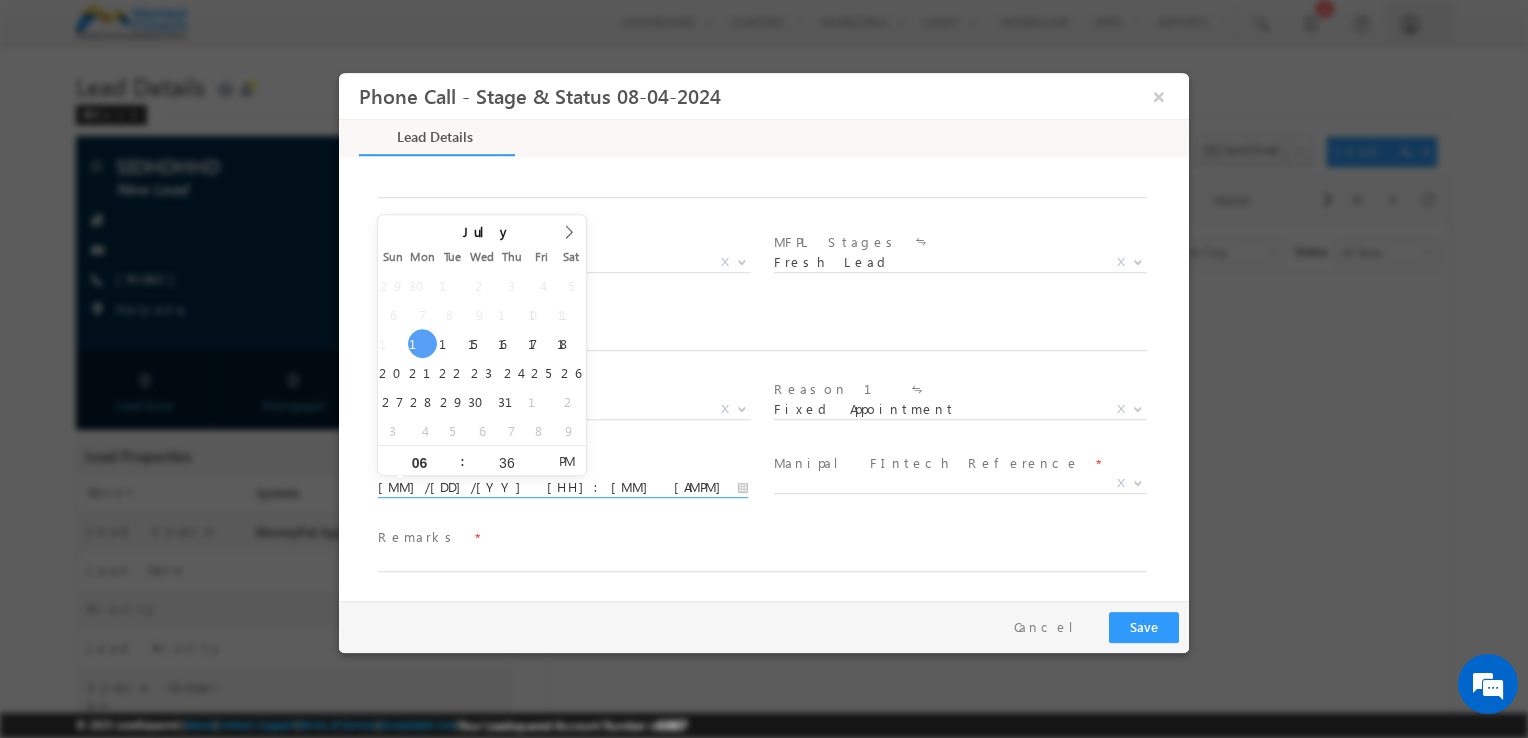 click on "[MM]/[DD]/[YY] [HH]:[MM] [AMPM]" at bounding box center [563, 488] 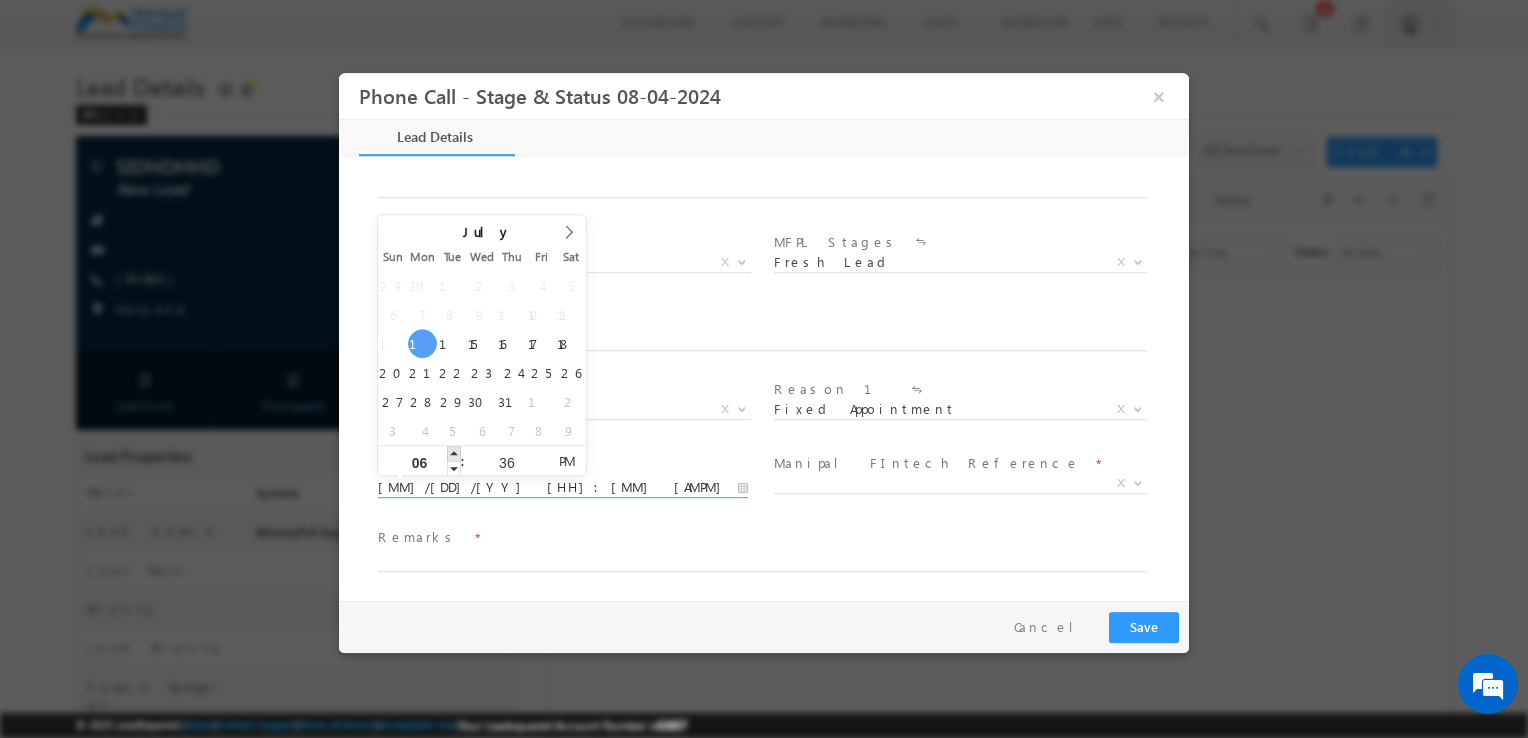 type on "[MM]/[DD]/[YY] [HH]:[MM] [AMPM]" 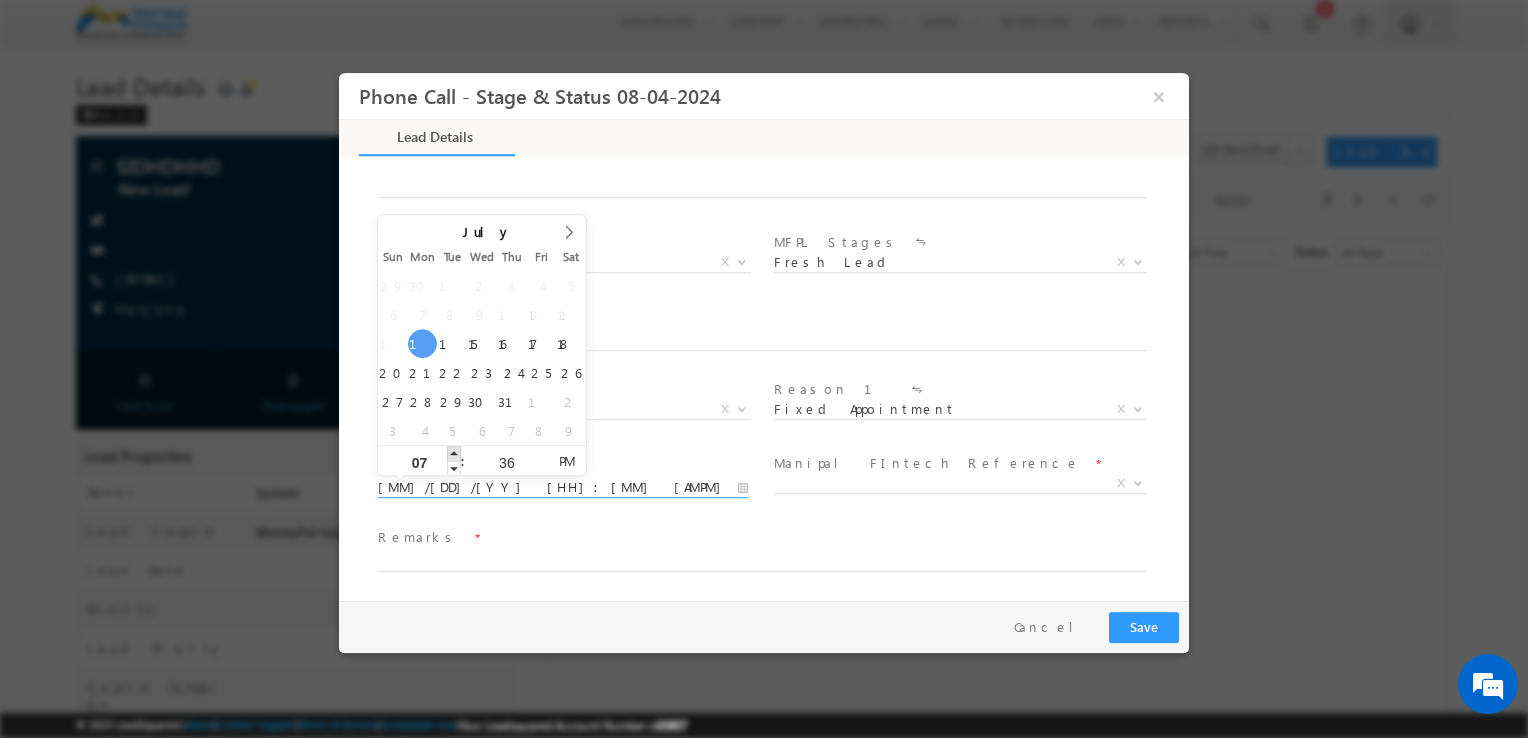 click at bounding box center (454, 453) 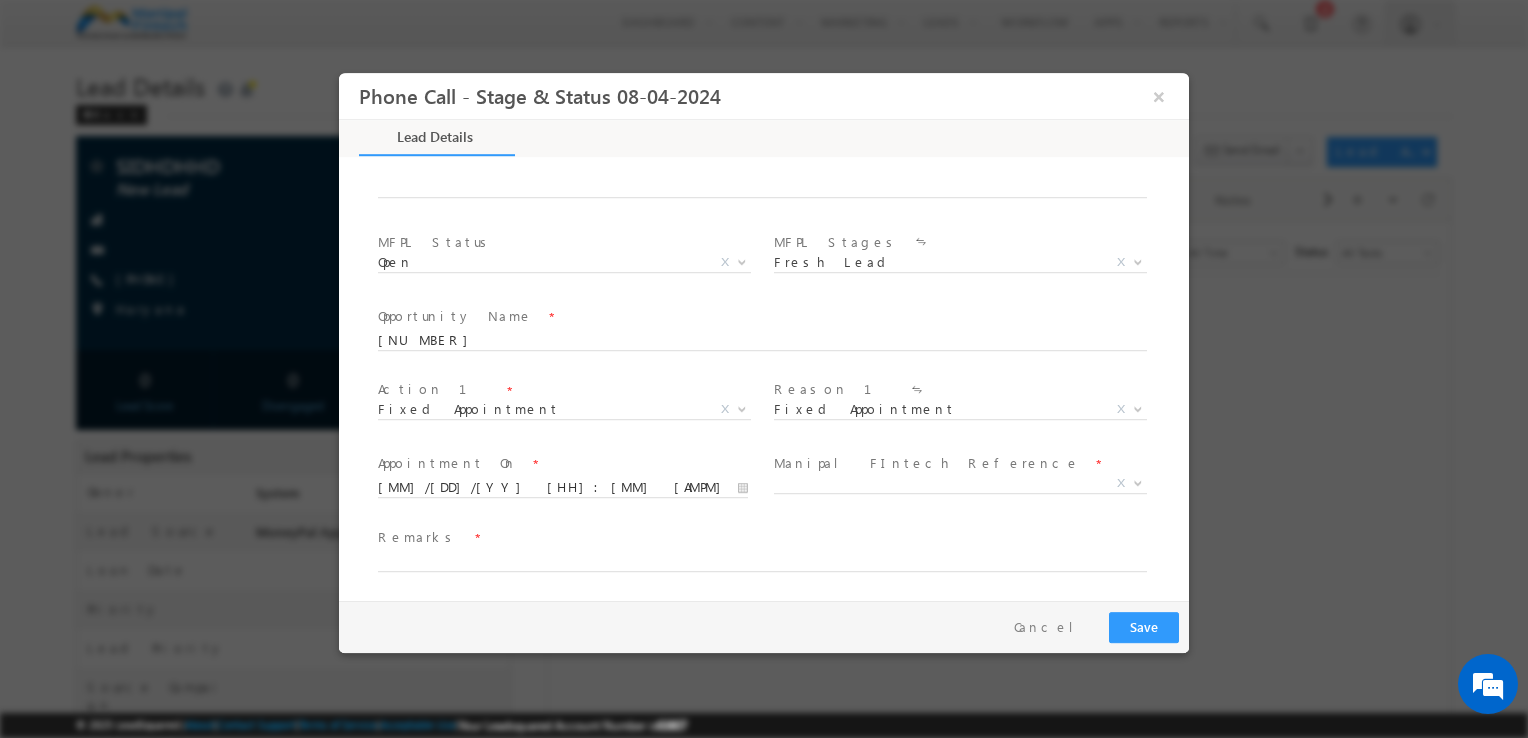 click on "Remarks
*" at bounding box center [771, 560] 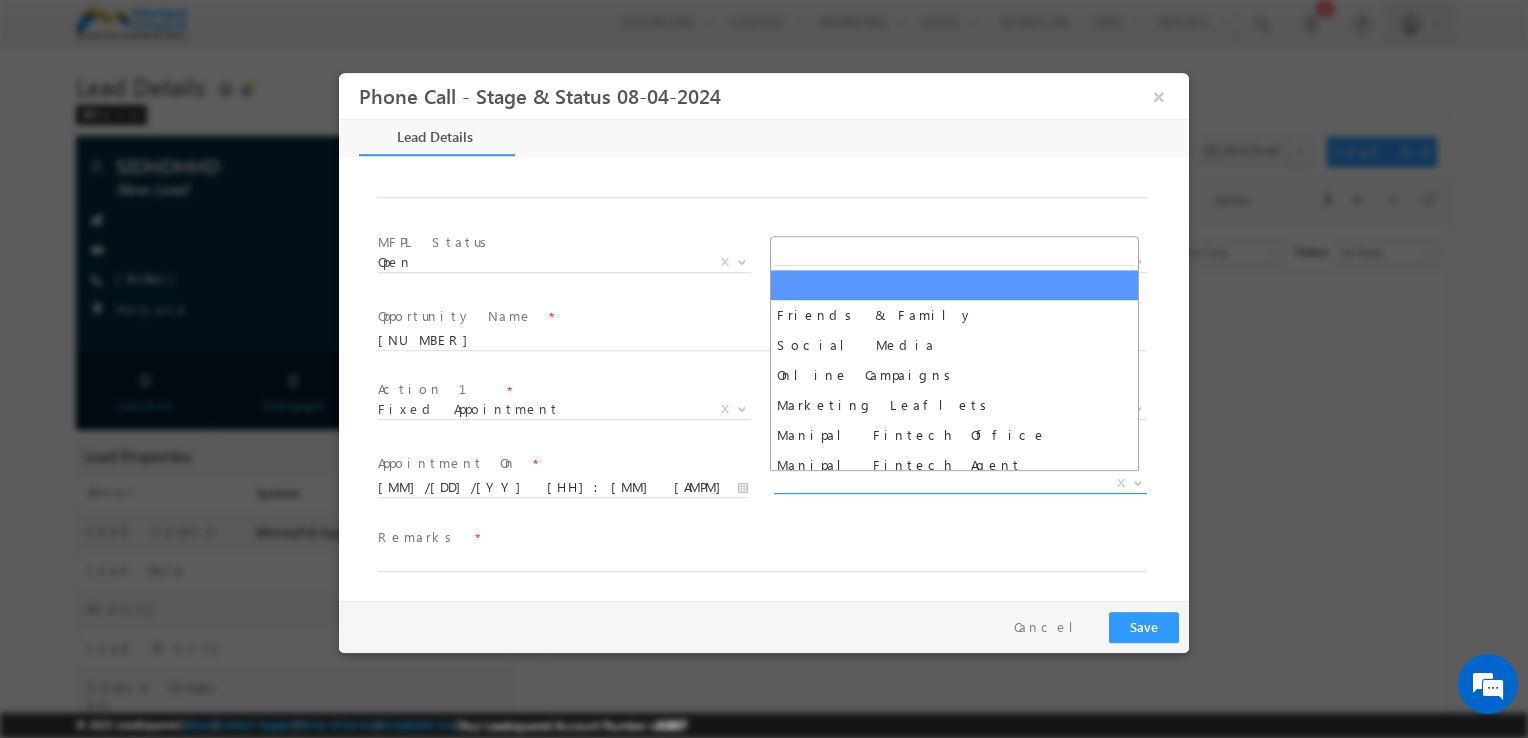 click on "X" at bounding box center (960, 484) 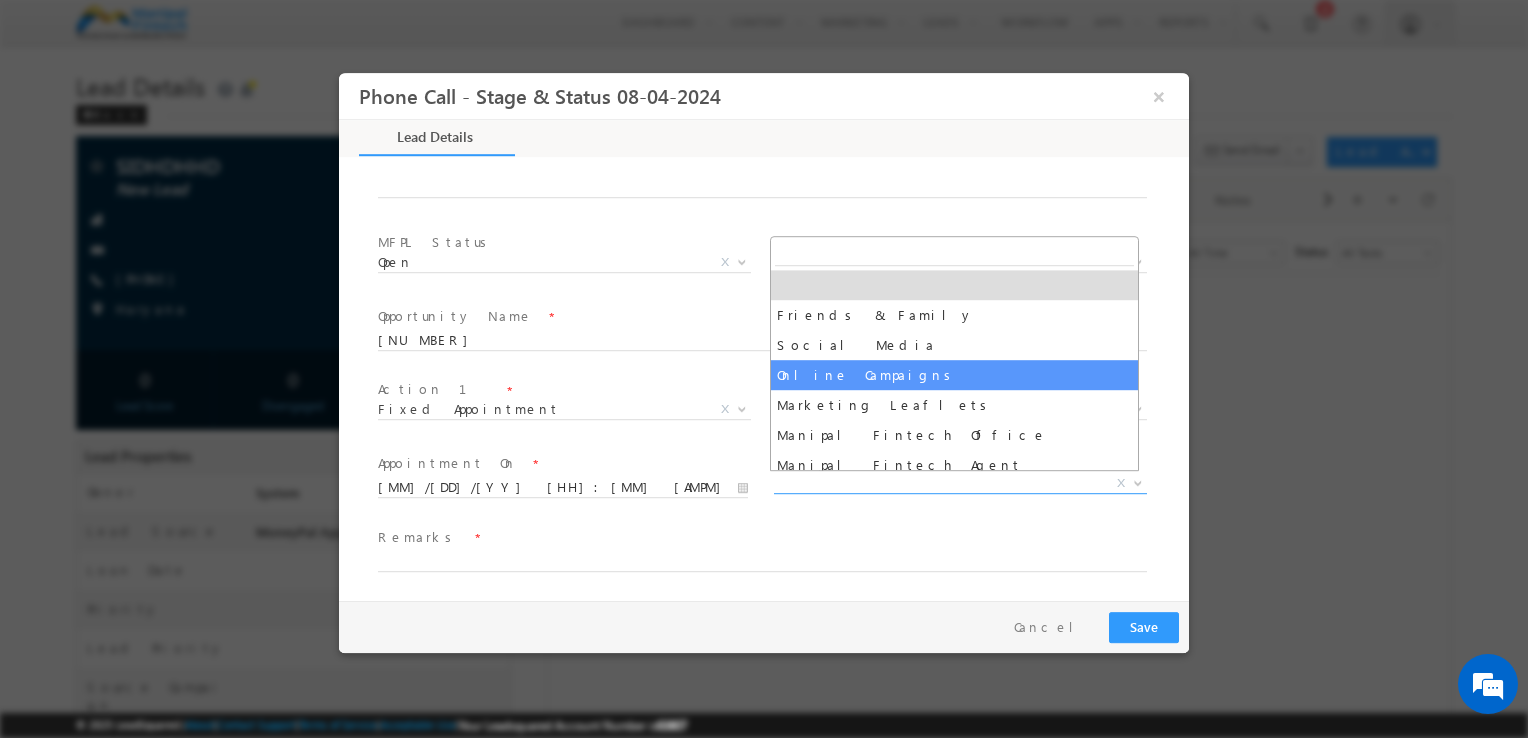 select on "Online Campaigns" 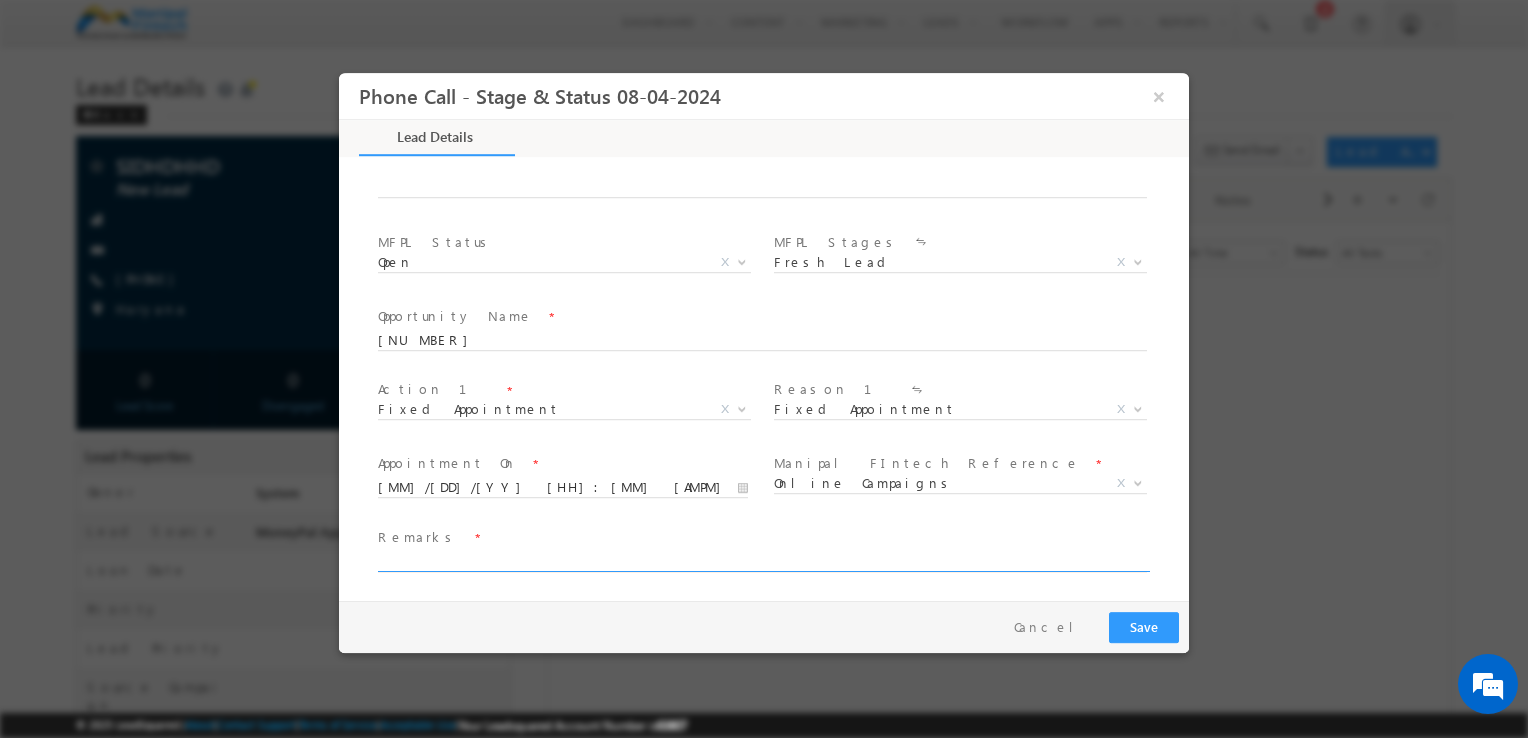 click at bounding box center [762, 562] 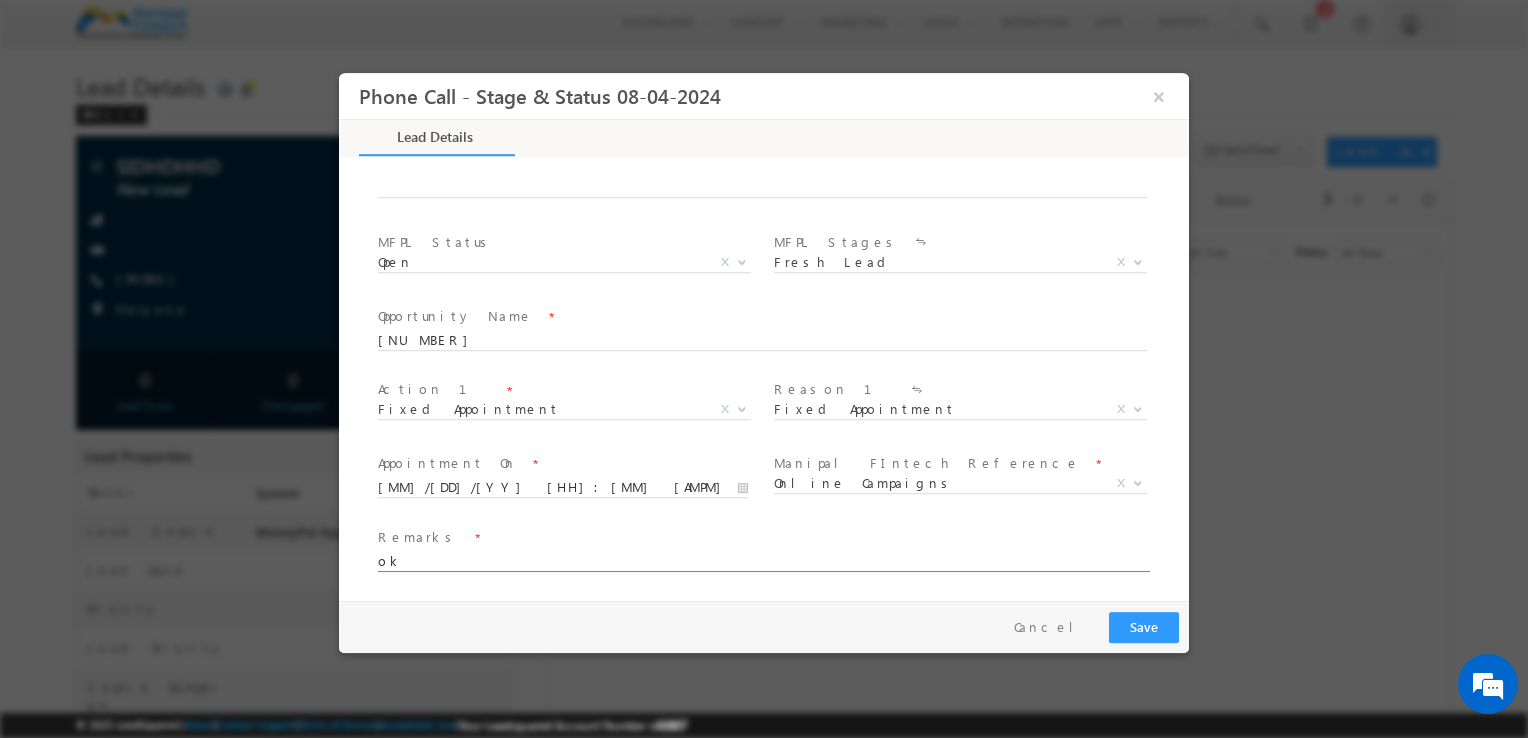 type on "ok" 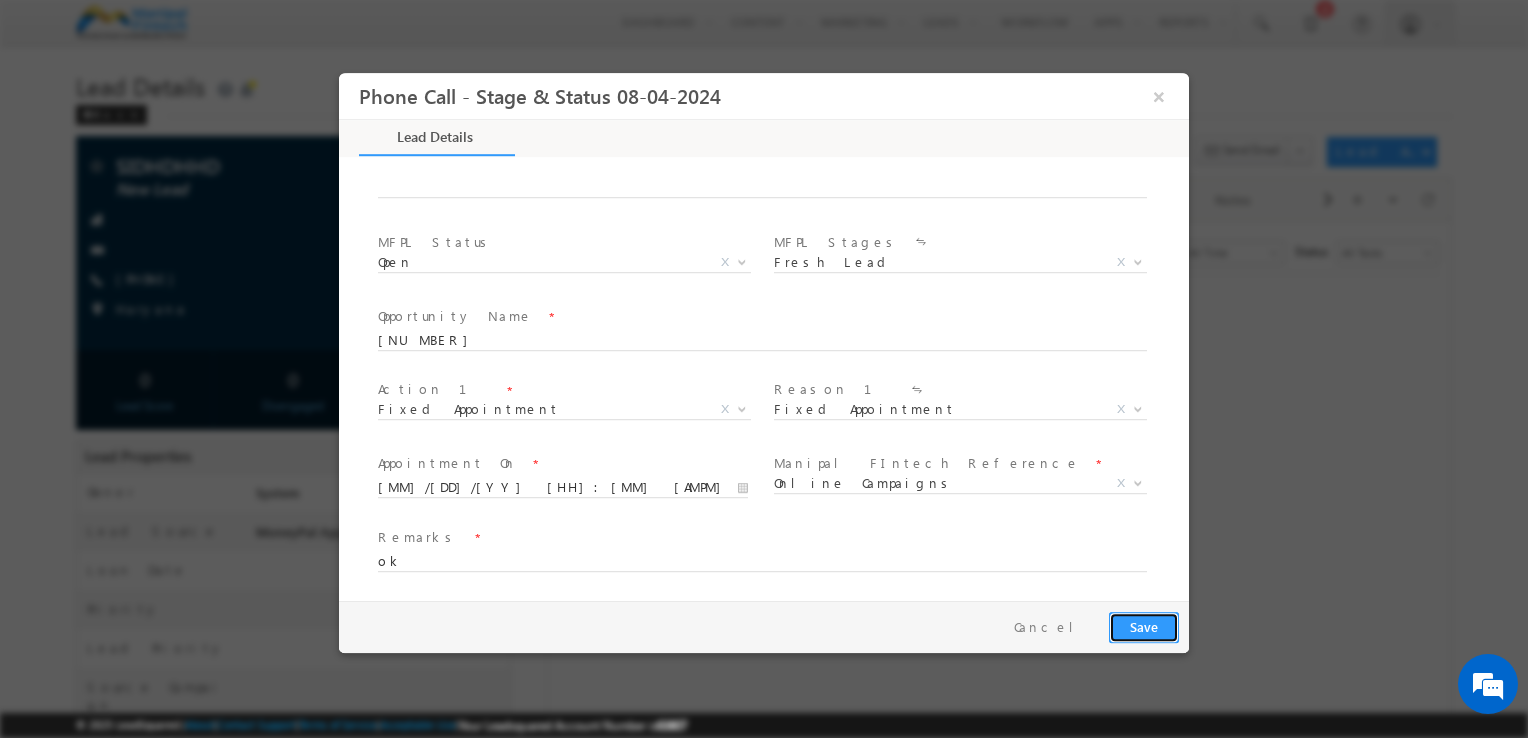 click on "Save" at bounding box center (1144, 627) 